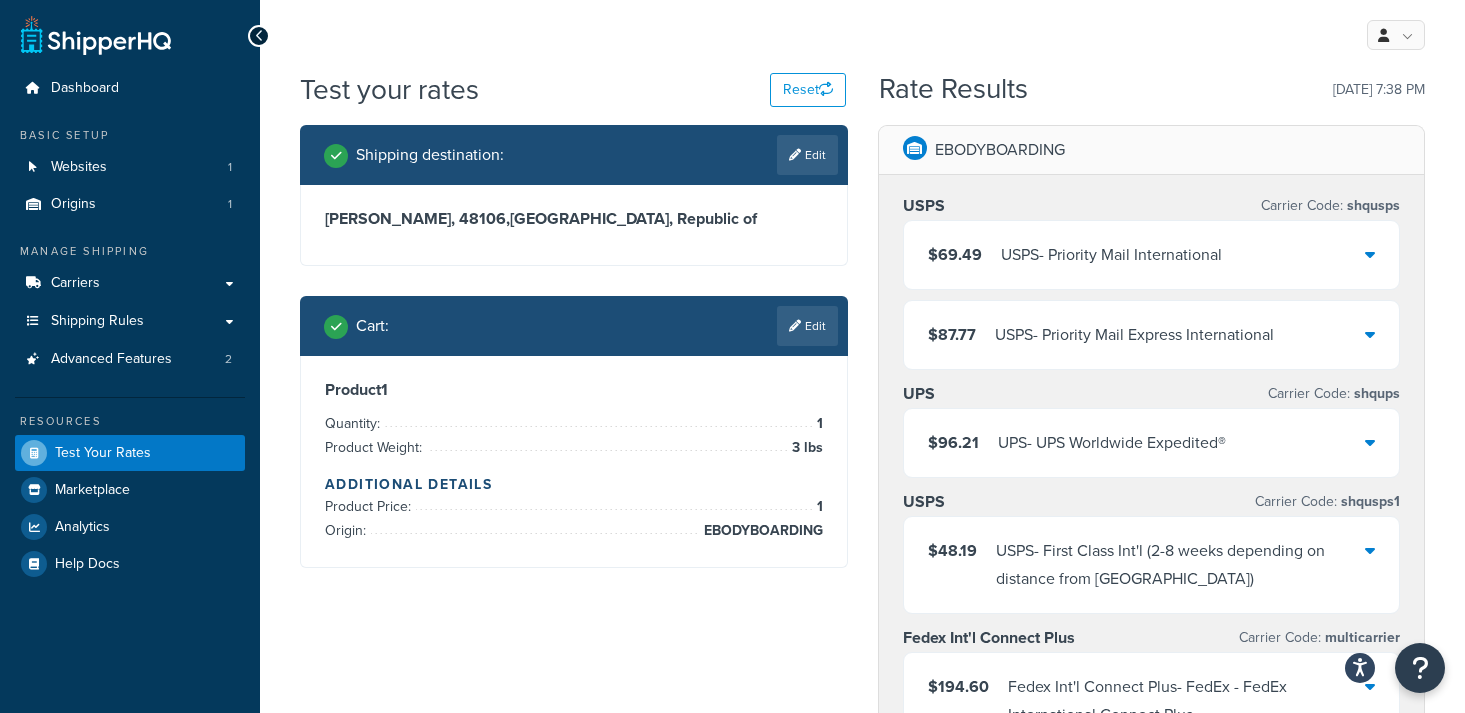 scroll, scrollTop: 44, scrollLeft: 0, axis: vertical 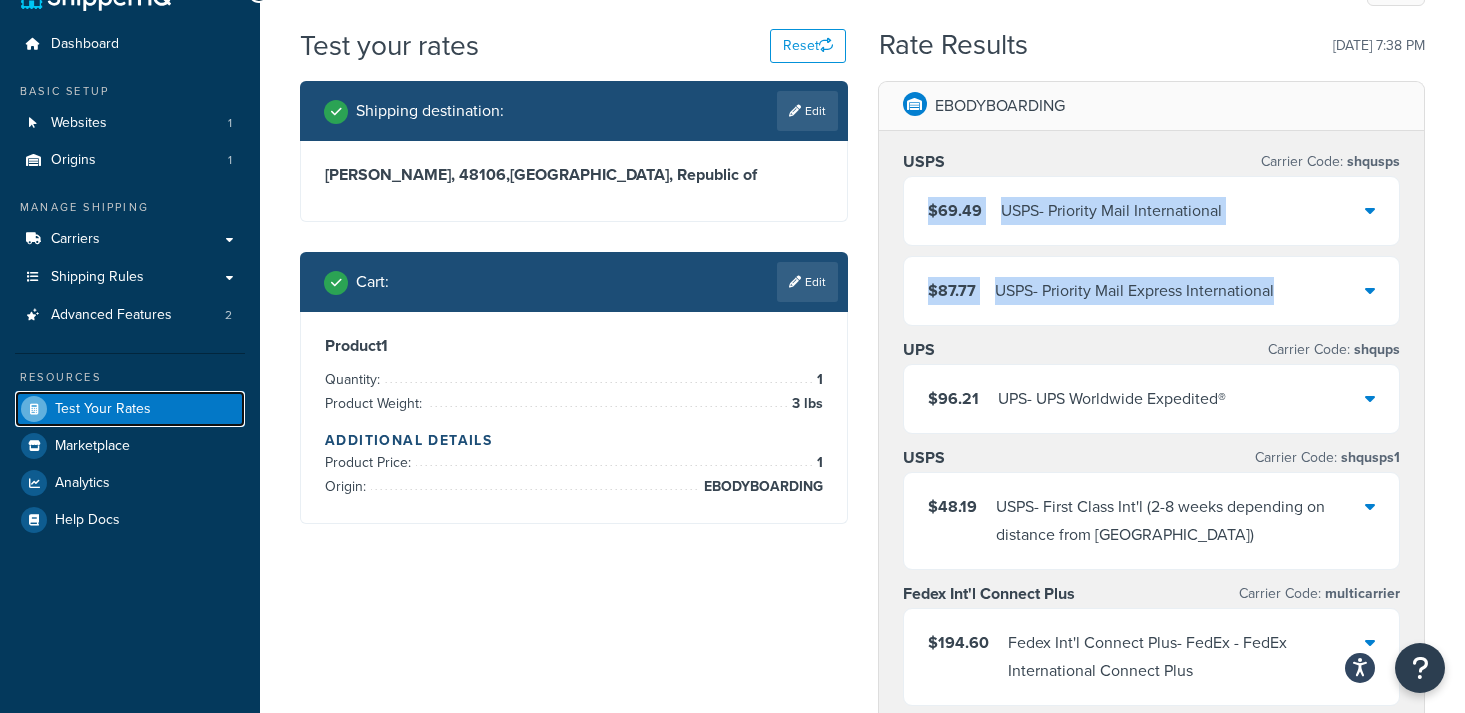 click on "Test Your Rates" at bounding box center (103, 409) 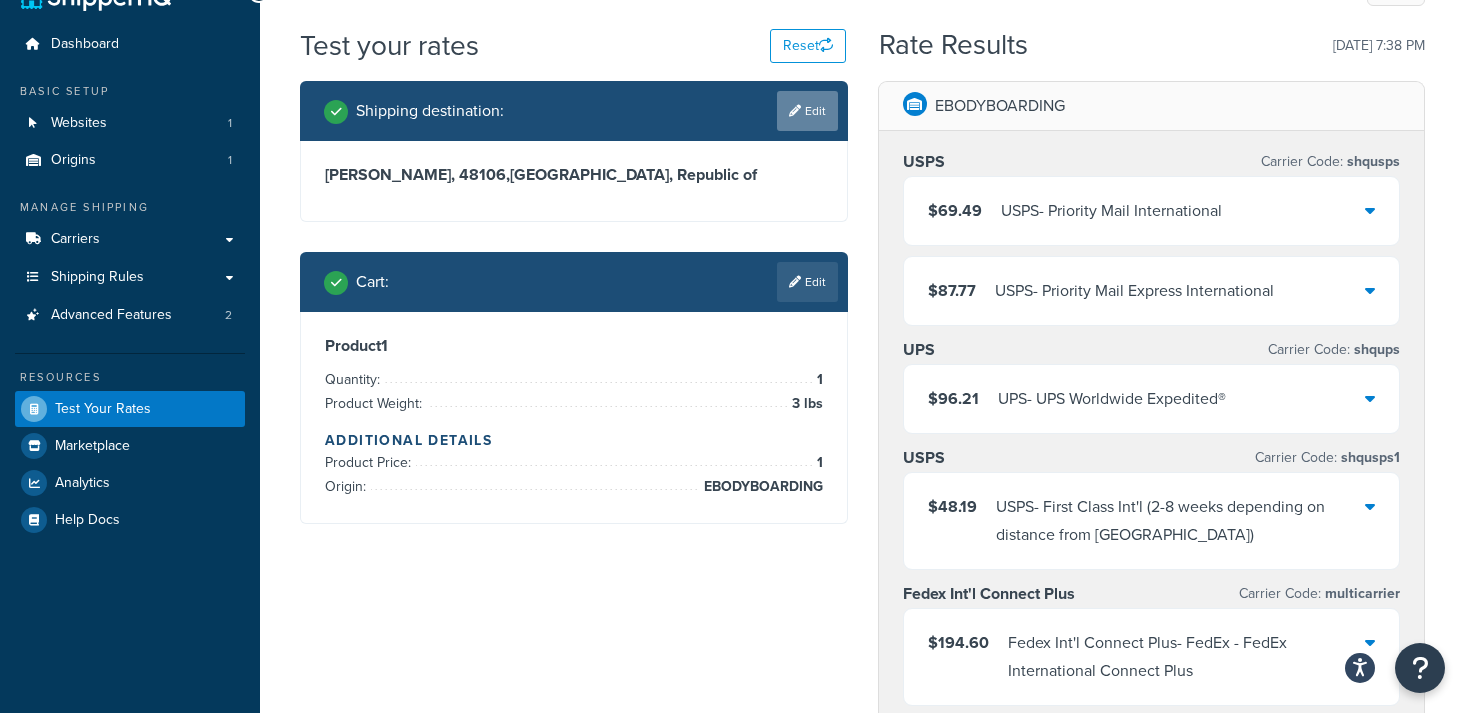 click on "Edit" at bounding box center [807, 111] 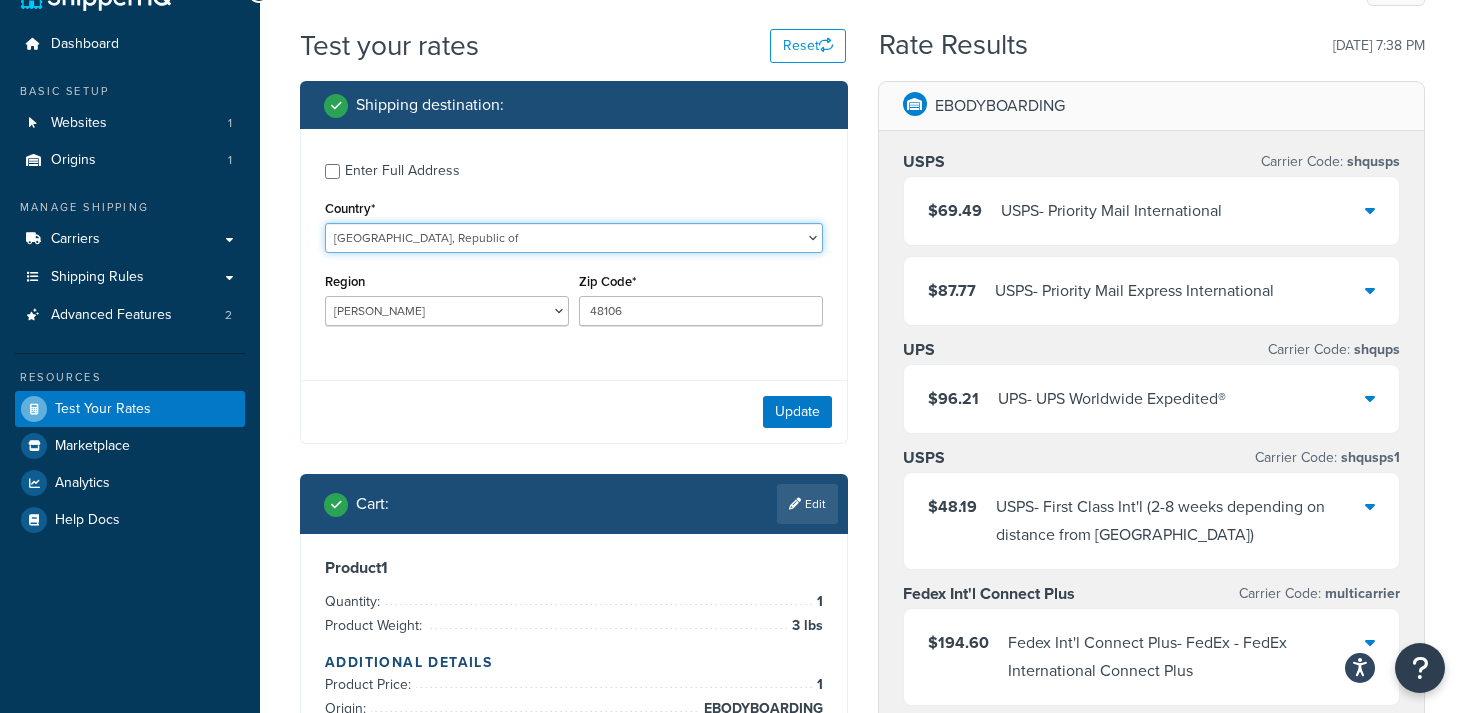 click on "United States  United Kingdom  Afghanistan  Åland Islands  Albania  Algeria  American Samoa  Andorra  Angola  Anguilla  Antarctica  Antigua and Barbuda  Argentina  Armenia  Aruba  Australia  Austria  Azerbaijan  Bahamas  Bahrain  Bangladesh  Barbados  Belarus  Belgium  Belize  Benin  Bermuda  Bhutan  Bolivia  Bonaire, Sint Eustatius and Saba  Bosnia and Herzegovina  Botswana  Bouvet Island  Brazil  British Indian Ocean Territory  Brunei Darussalam  Bulgaria  Burkina Faso  Burundi  Cambodia  Cameroon  Canada  Cape Verde  Cayman Islands  Central African Republic  Chad  Chile  China  Christmas Island  Cocos (Keeling) Islands  Colombia  Comoros  Congo  Congo, The Democratic Republic of the  Cook Islands  Costa Rica  Côte d'Ivoire  Croatia  Cuba  Curacao  Cyprus  Czech Republic  Denmark  Djibouti  Dominica  Dominican Republic  Ecuador  Egypt  El Salvador  Equatorial Guinea  Eritrea  Estonia  Ethiopia  Falkland Islands (Malvinas)  Faroe Islands  Fiji  Finland  France  French Guiana  French Polynesia  Gabon  Guam" at bounding box center (574, 238) 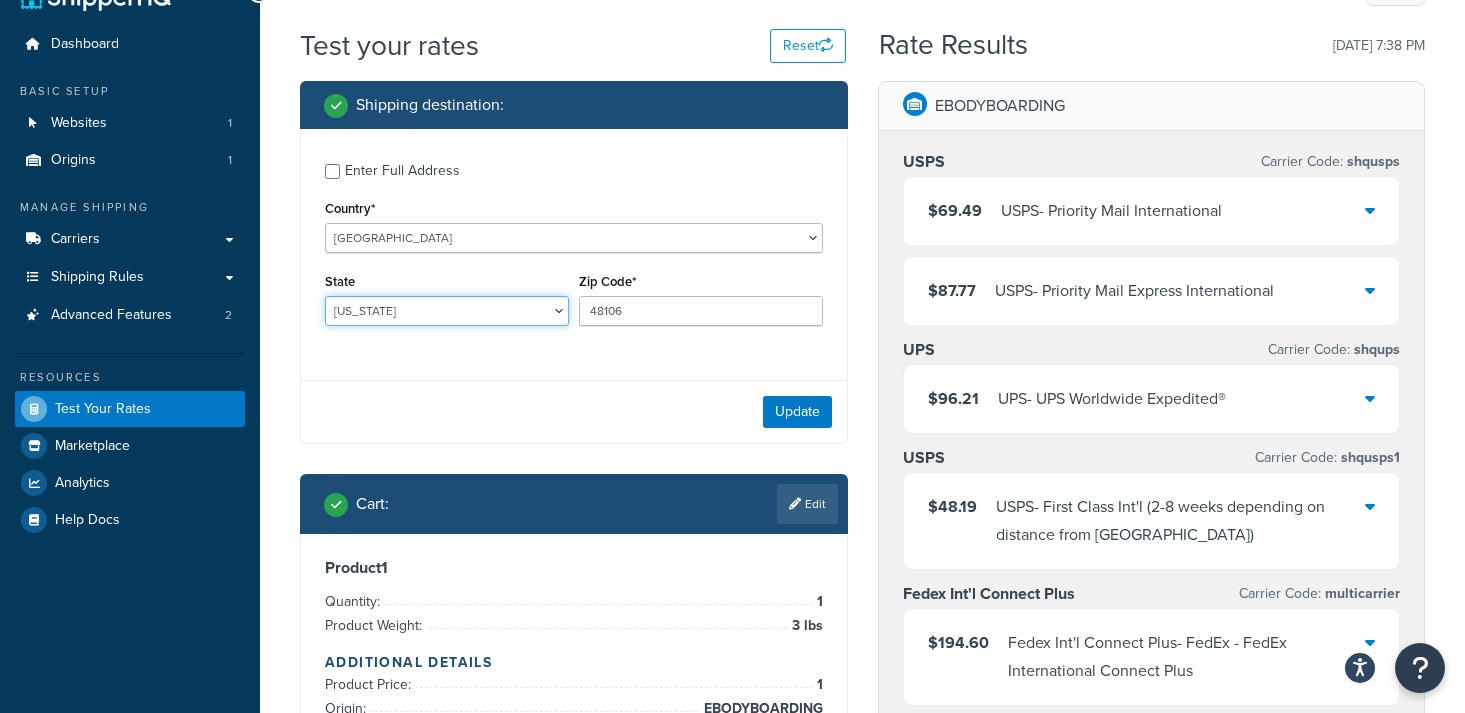 click on "Alabama  Alaska  American Samoa  Arizona  Arkansas  Armed Forces Americas  Armed Forces Europe, Middle East, Africa, Canada  Armed Forces Pacific  California  Colorado  Connecticut  Delaware  District of Columbia  Federated States of Micronesia  Florida  Georgia  Guam  Hawaii  Idaho  Illinois  Indiana  Iowa  Kansas  Kentucky  Louisiana  Maine  Marshall Islands  Maryland  Massachusetts  Michigan  Minnesota  Mississippi  Missouri  Montana  Nebraska  Nevada  New Hampshire  New Jersey  New Mexico  New York  North Carolina  North Dakota  Northern Mariana Islands  Ohio  Oklahoma  Oregon  Palau  Pennsylvania  Puerto Rico  Rhode Island  South Carolina  South Dakota  Tennessee  Texas  United States Minor Outlying Islands  Utah  Vermont  Virgin Islands  Virginia  Washington  West Virginia  Wisconsin  Wyoming" at bounding box center [447, 311] 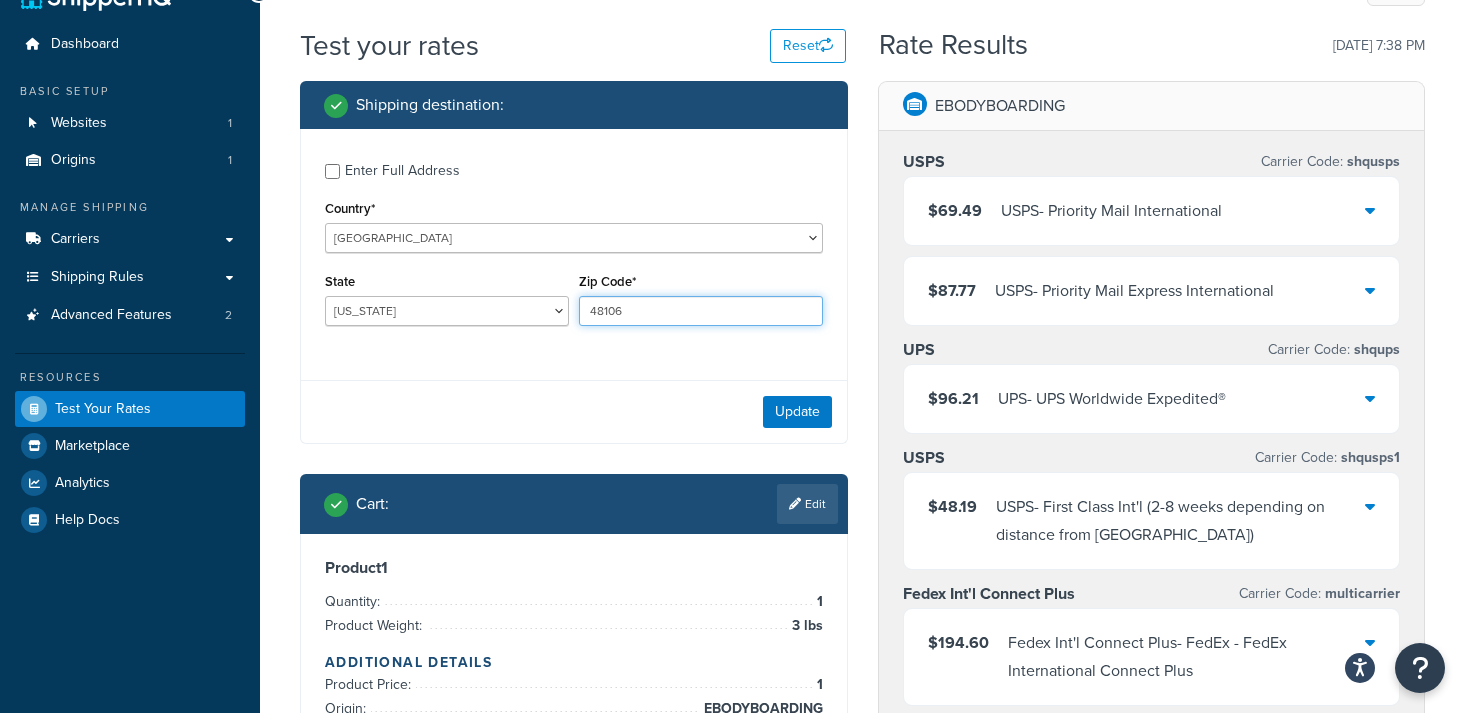 drag, startPoint x: 676, startPoint y: 310, endPoint x: 533, endPoint y: 292, distance: 144.12842 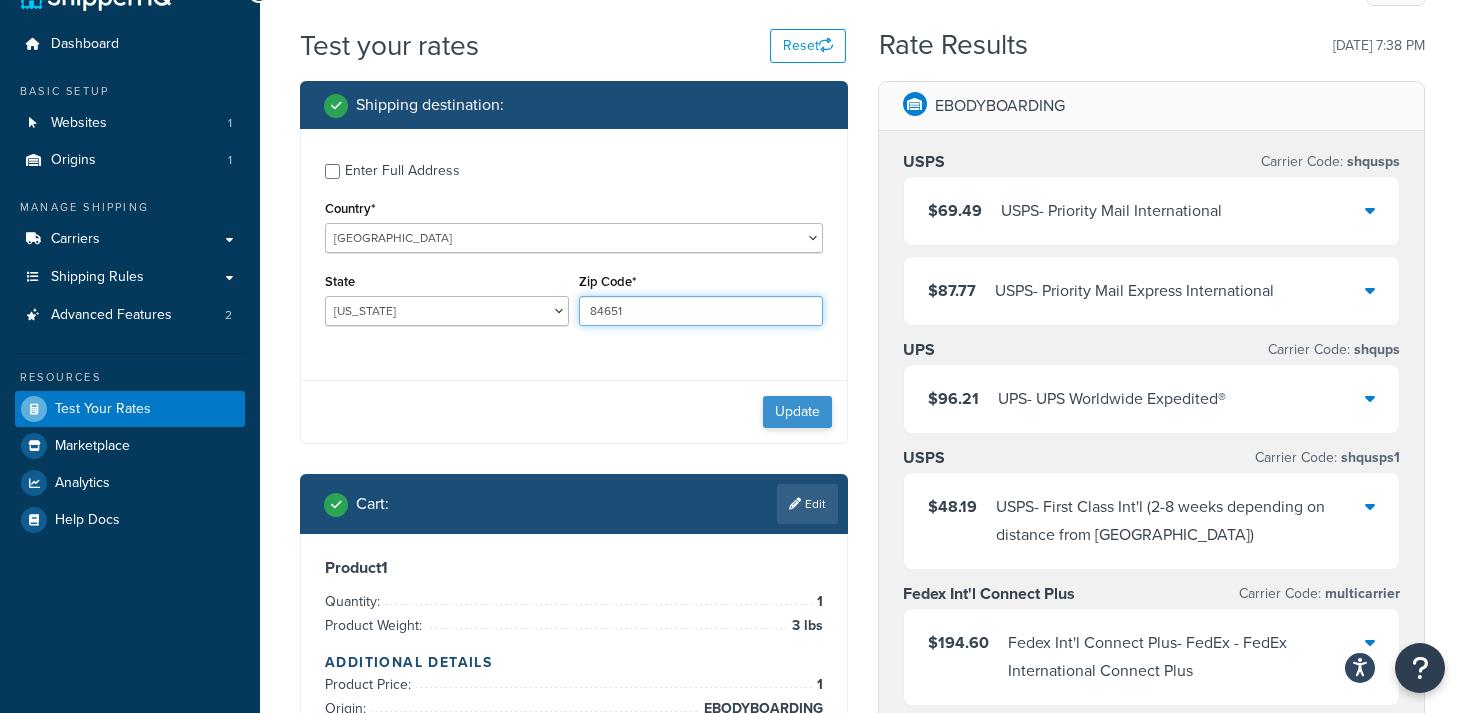 type on "84651" 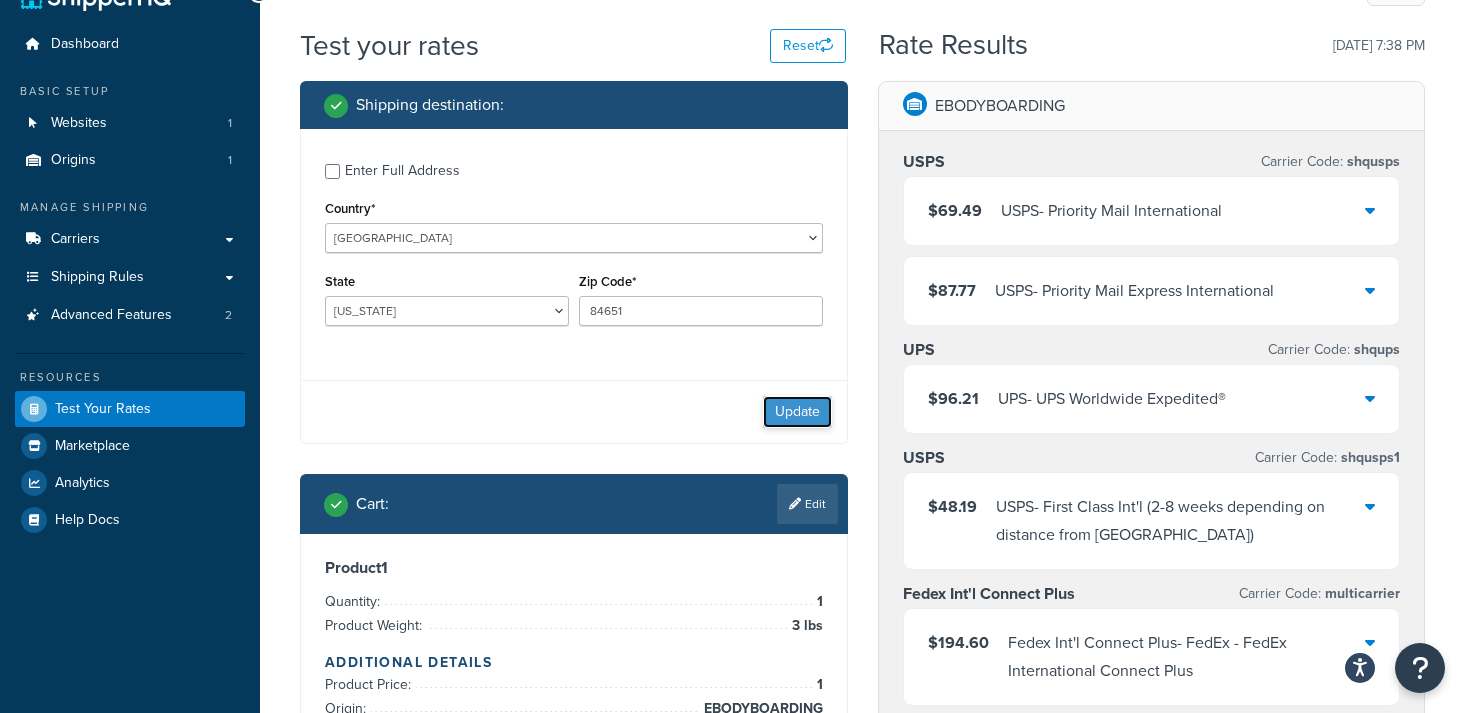 click on "Update" at bounding box center [797, 412] 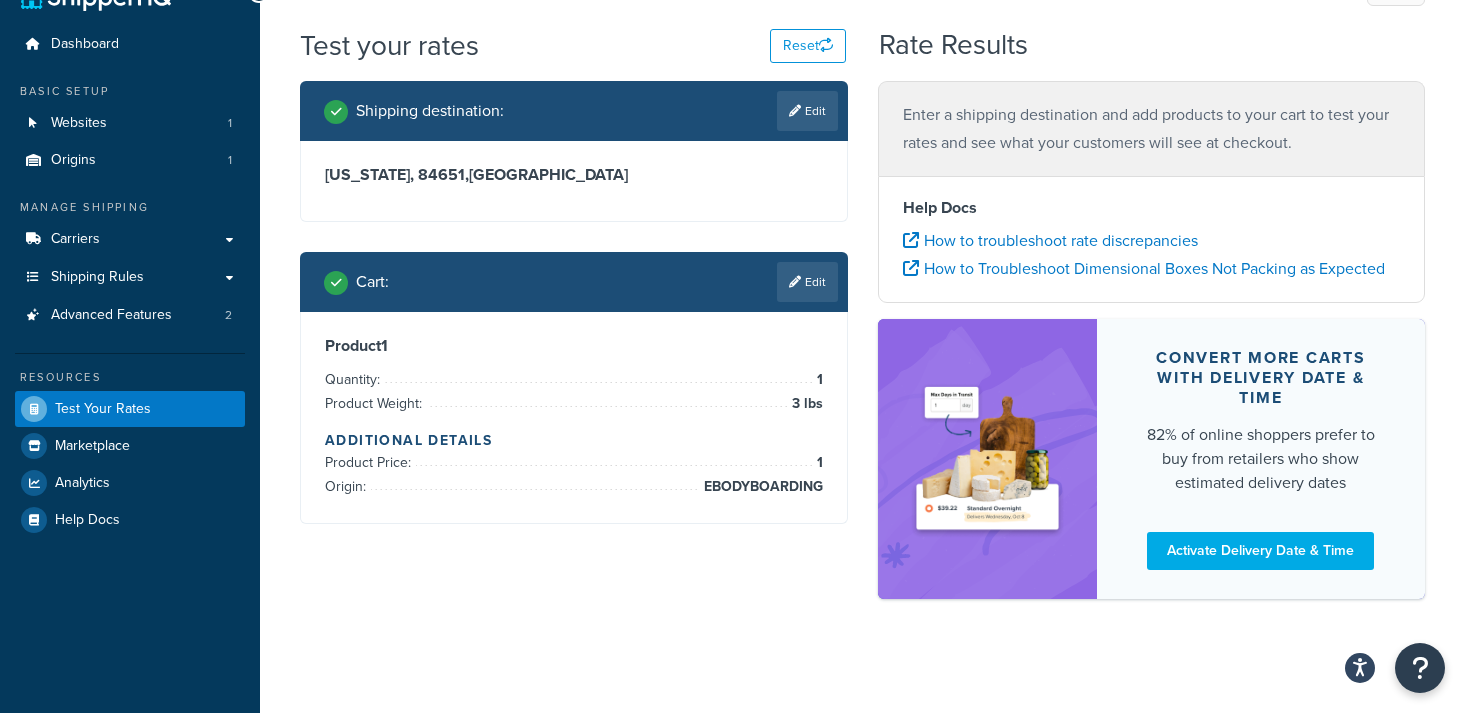 scroll, scrollTop: 49, scrollLeft: 0, axis: vertical 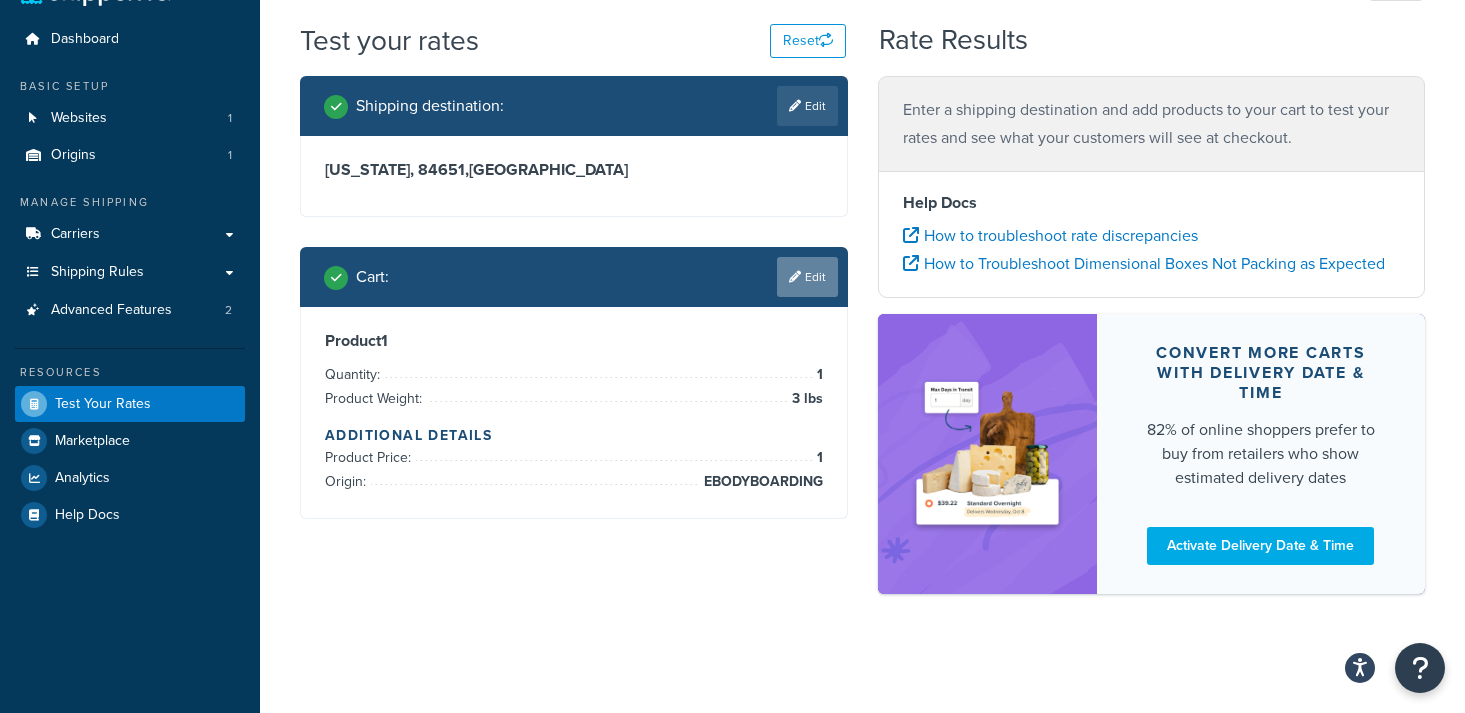 click on "Edit" at bounding box center (807, 277) 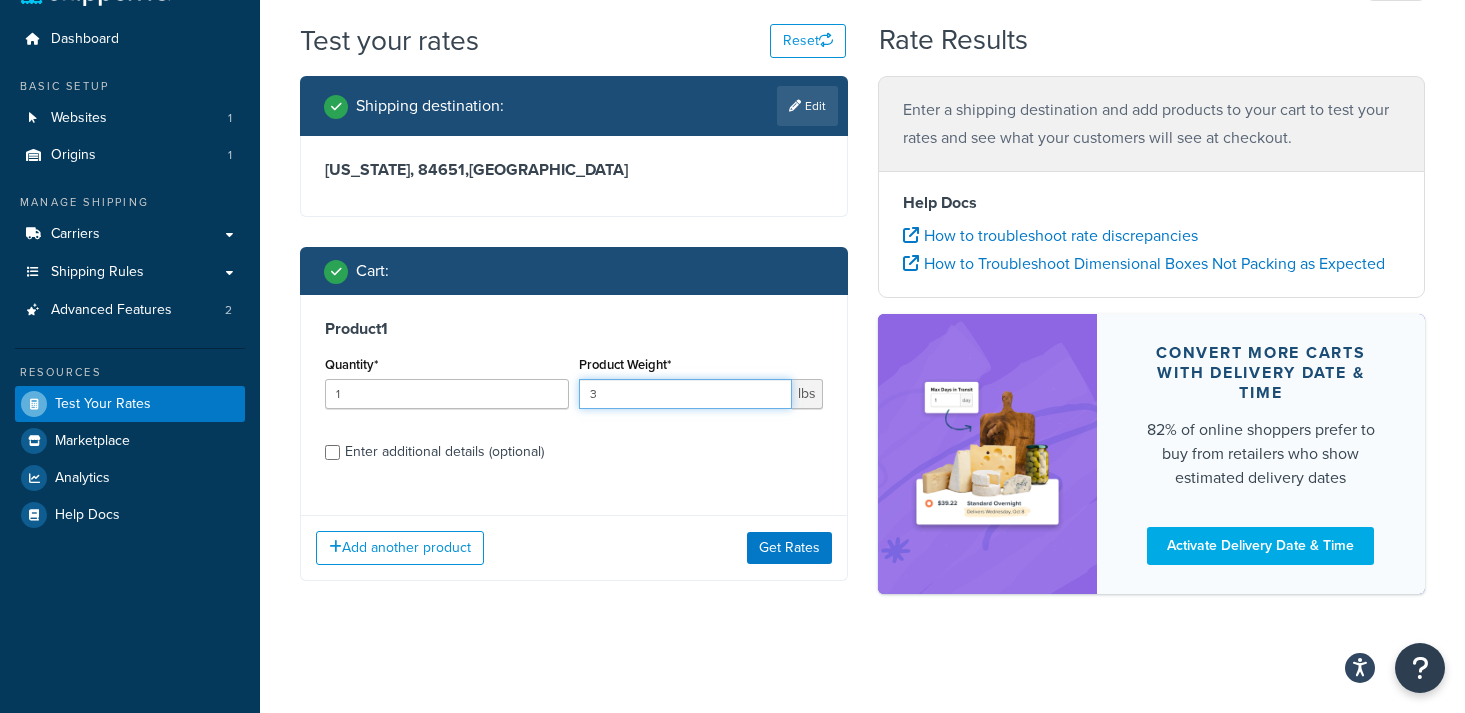 drag, startPoint x: 625, startPoint y: 394, endPoint x: 546, endPoint y: 387, distance: 79.30952 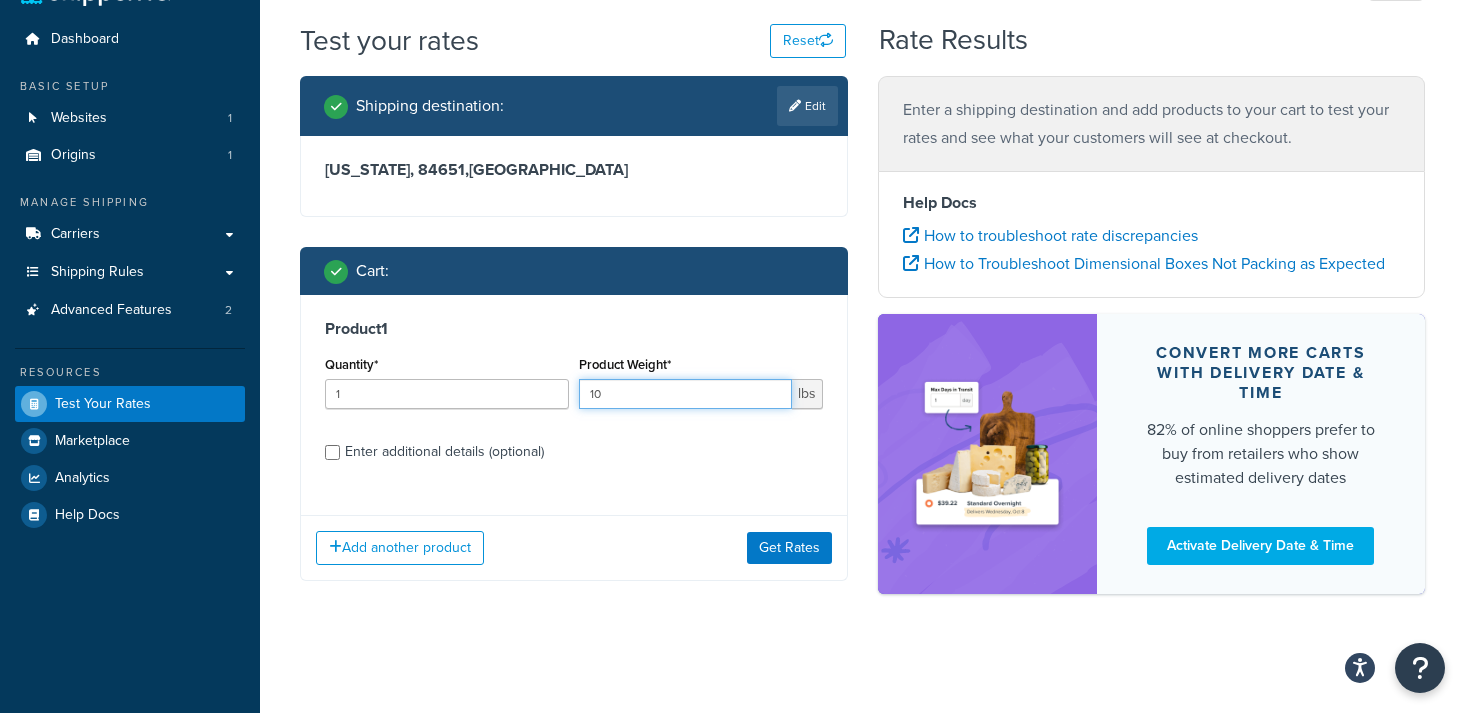 type on "10" 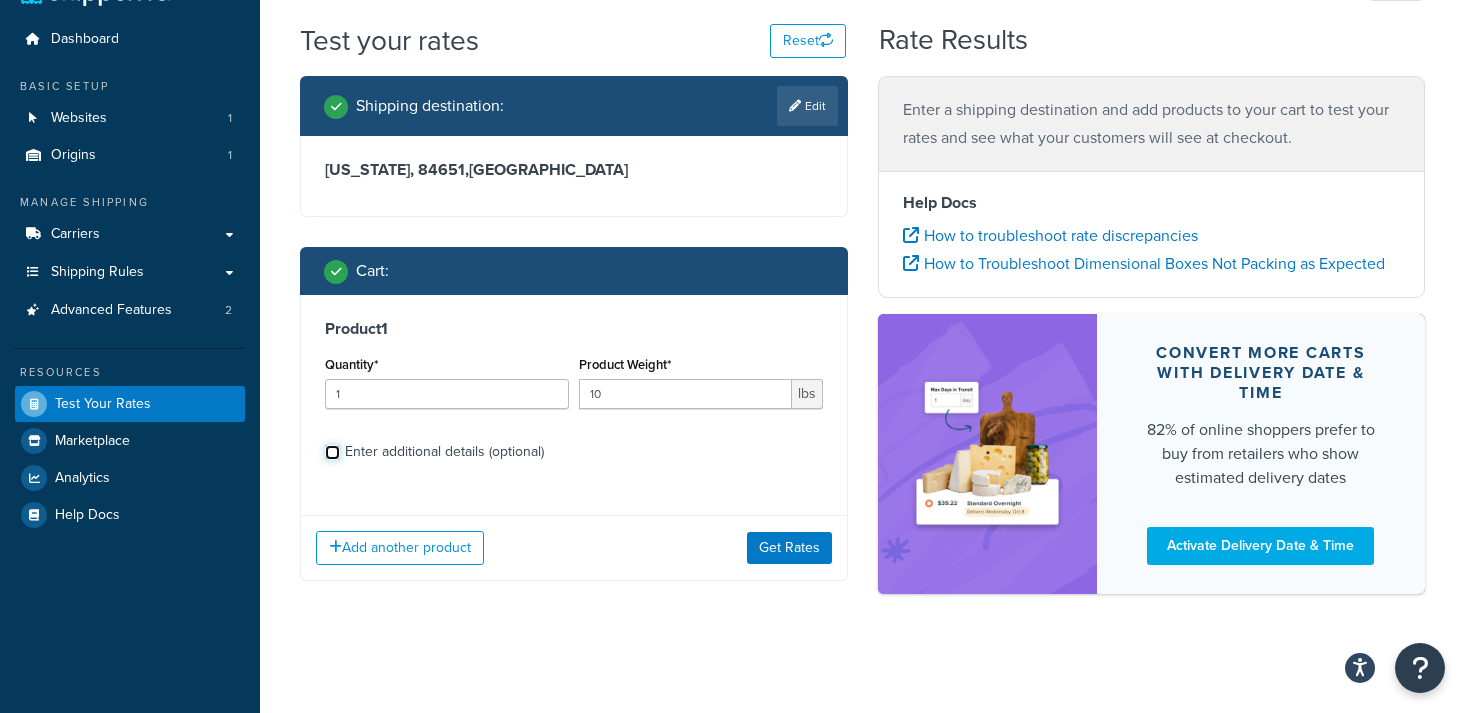 click on "Enter additional details (optional)" at bounding box center [332, 452] 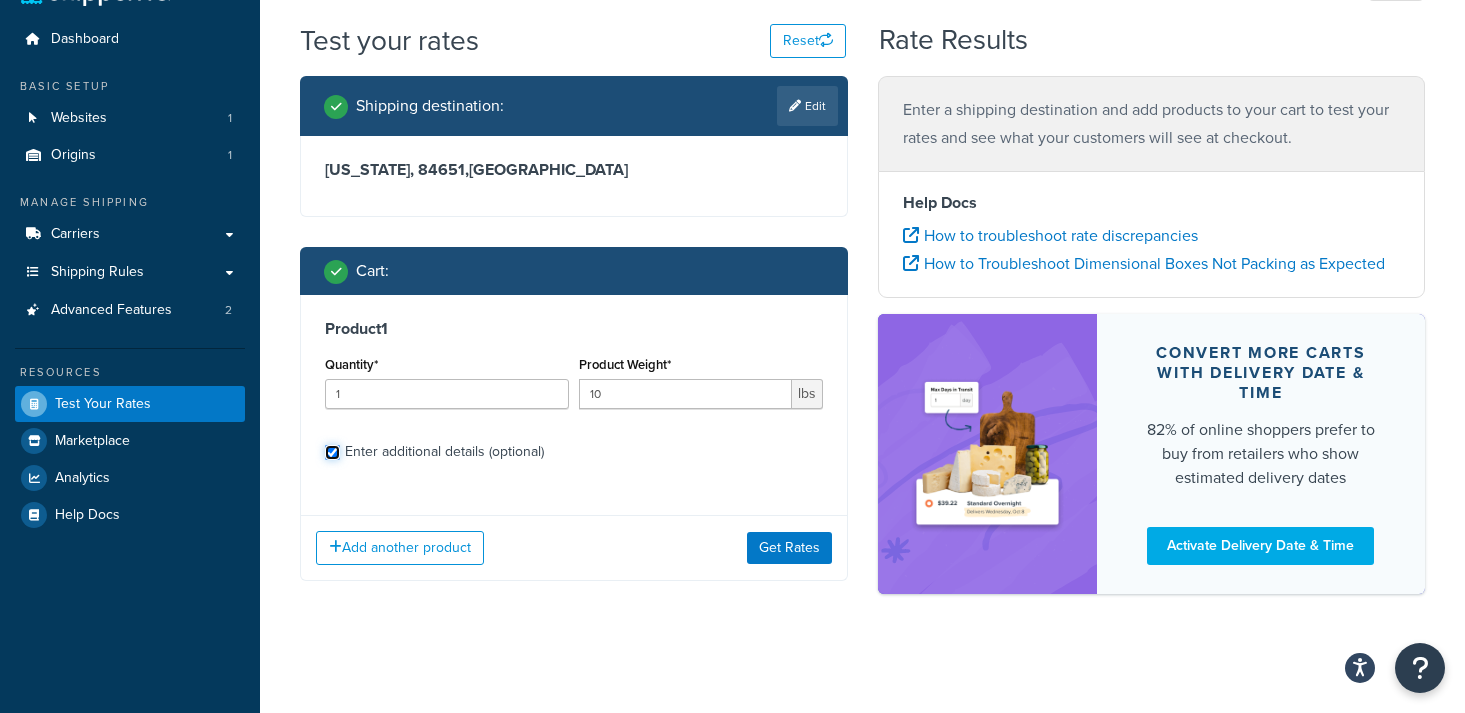checkbox on "true" 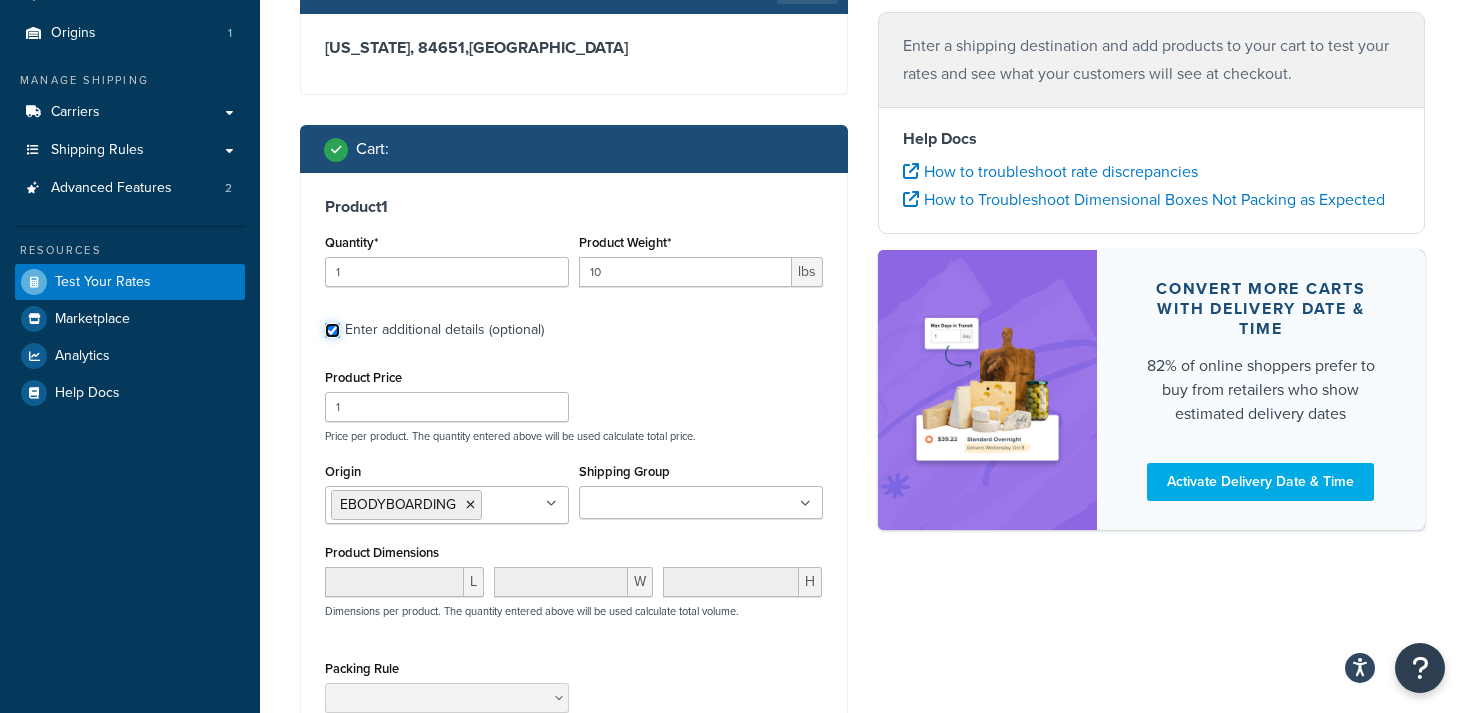 scroll, scrollTop: 217, scrollLeft: 0, axis: vertical 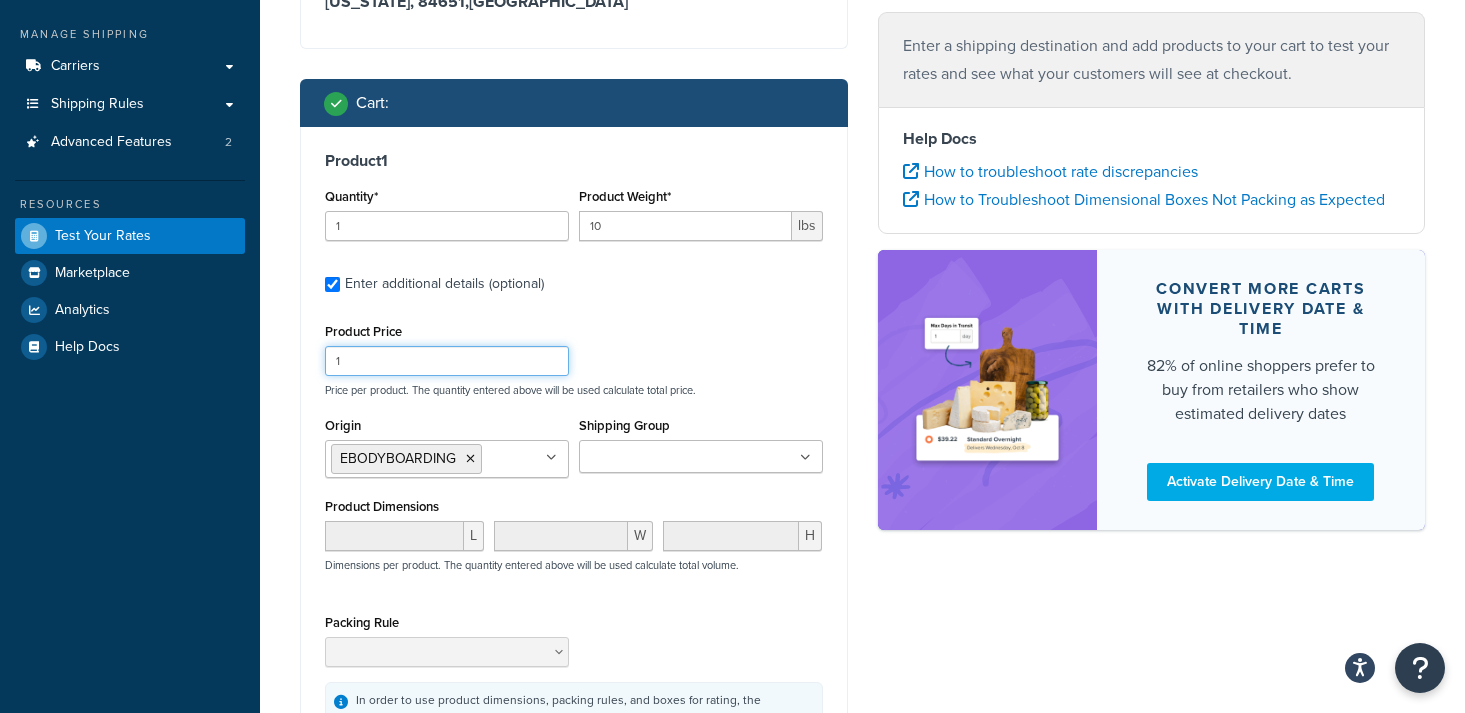 drag, startPoint x: 355, startPoint y: 361, endPoint x: 297, endPoint y: 348, distance: 59.439045 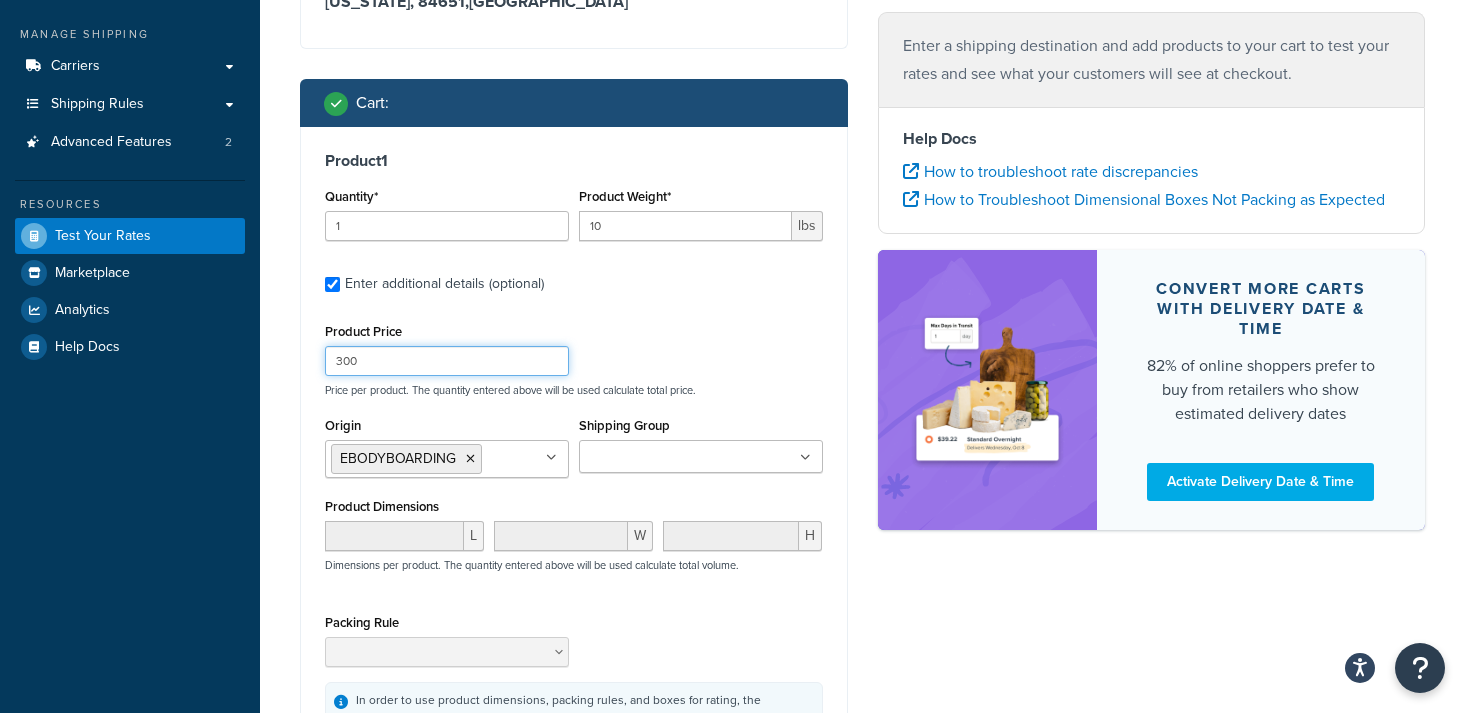 type on "300" 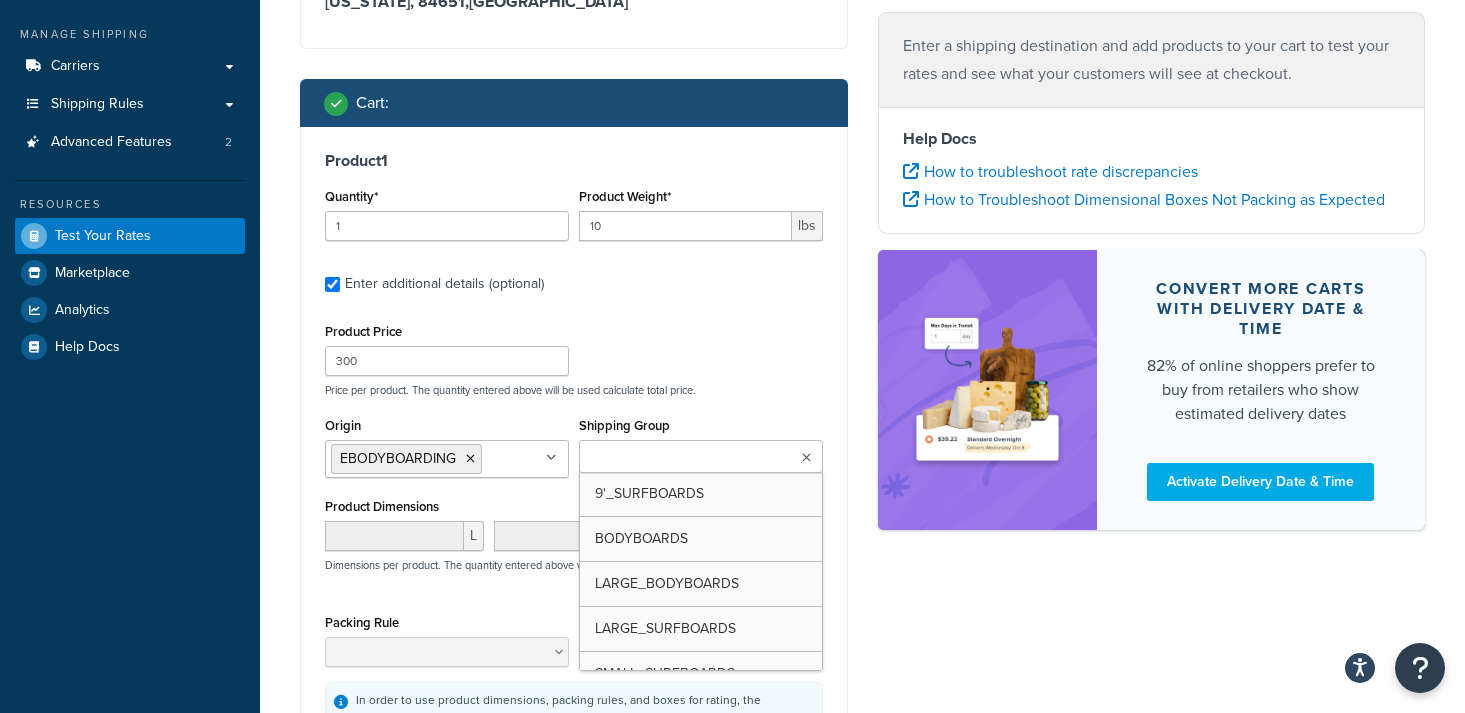 click on "Shipping Group" at bounding box center [673, 458] 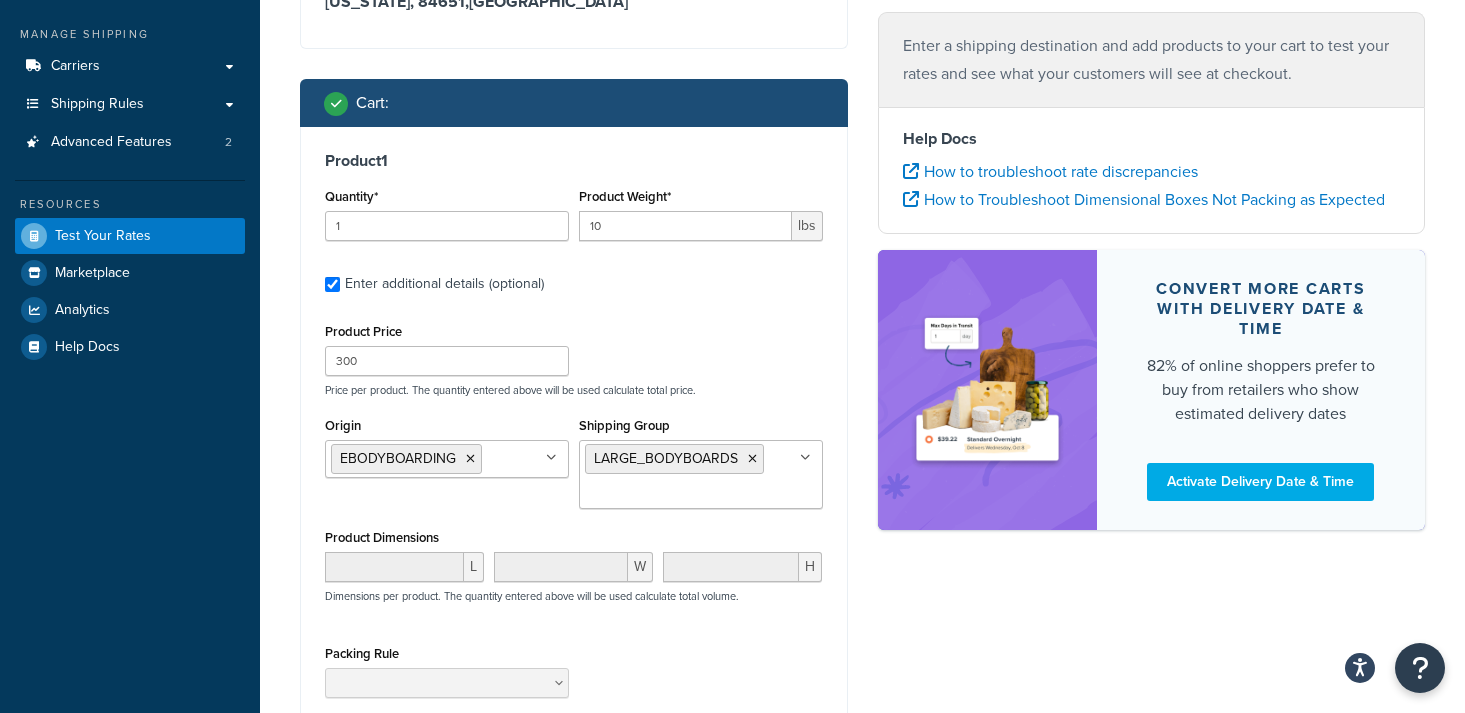 click on "Origin   EBODYBOARDING   No results found Shipping Group   LARGE_BODYBOARDS   9'_SURFBOARDS BODYBOARDS LARGE_SURFBOARDS SMALL_SURFBOARDS" at bounding box center [574, 468] 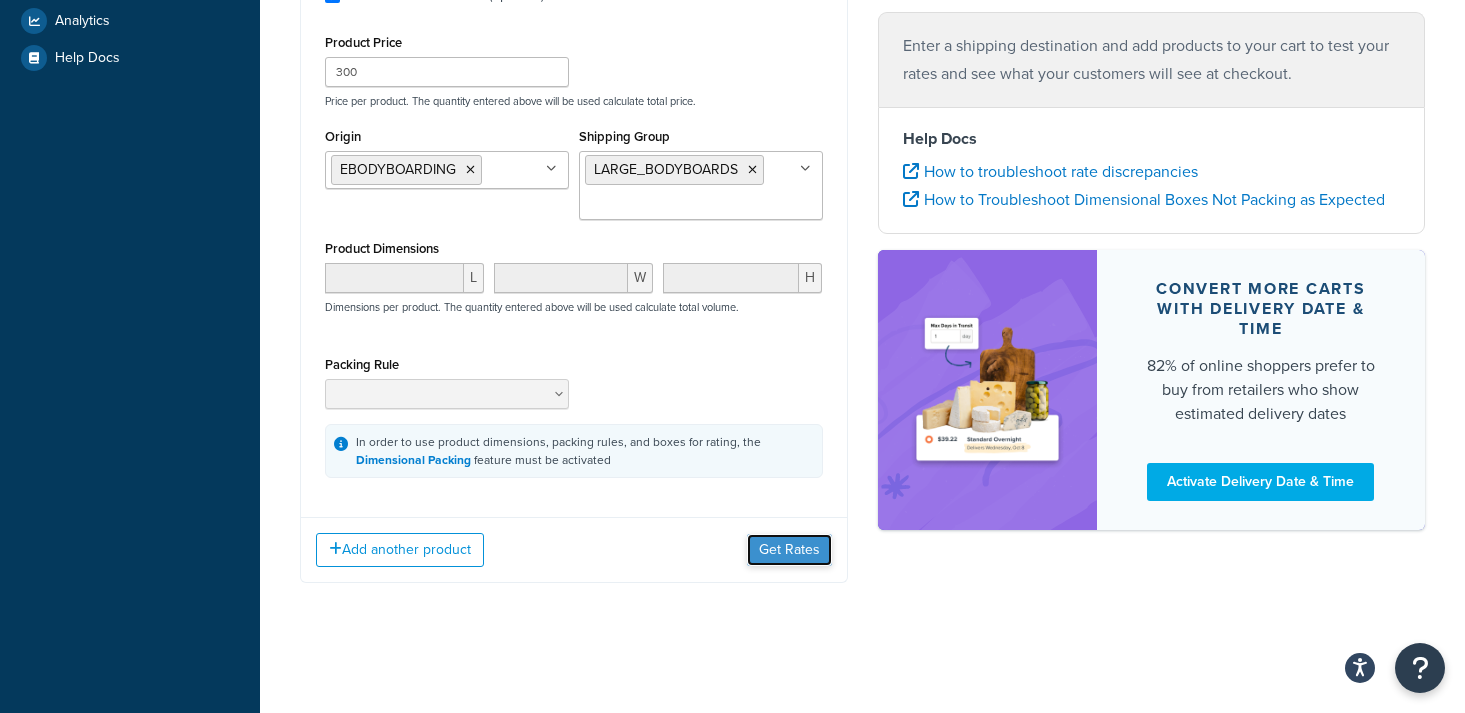 click on "Get Rates" at bounding box center [789, 550] 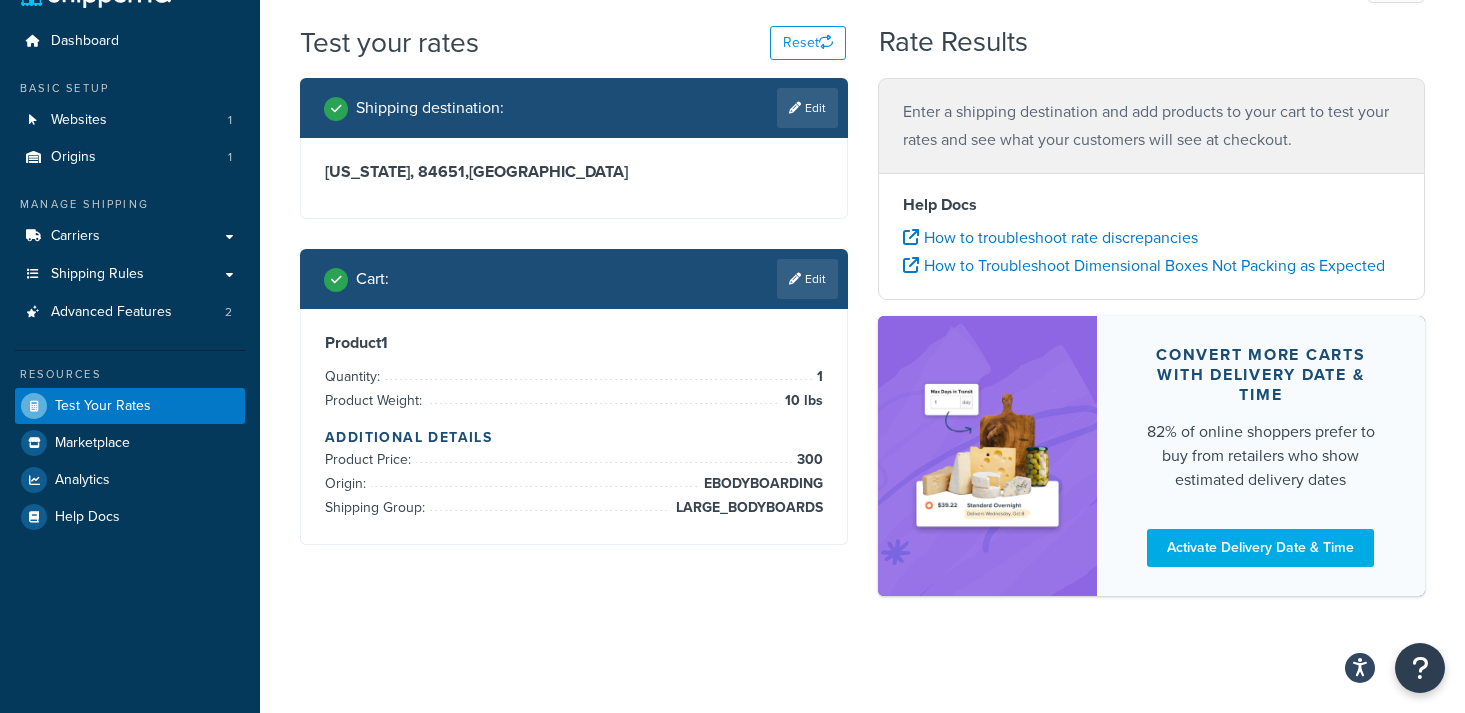 scroll, scrollTop: 50, scrollLeft: 0, axis: vertical 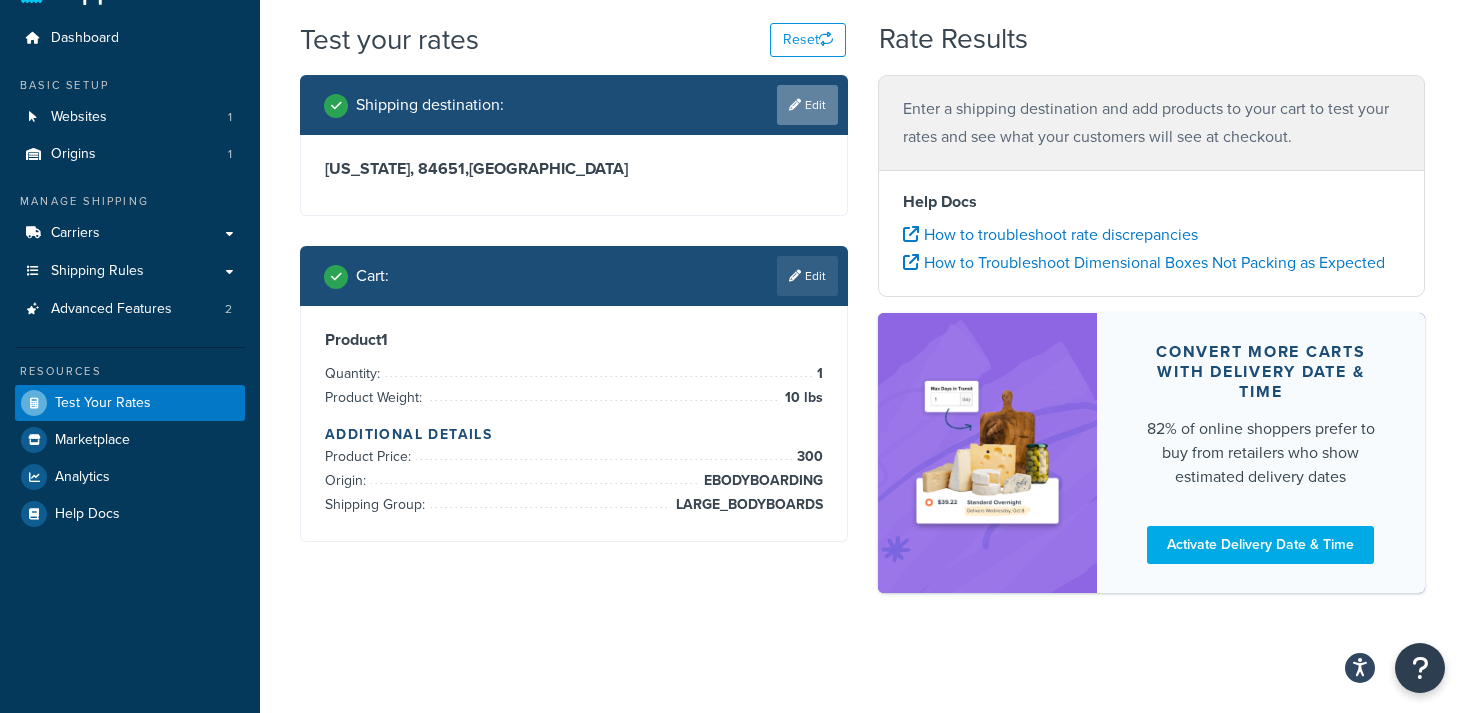 click on "Edit" at bounding box center (807, 105) 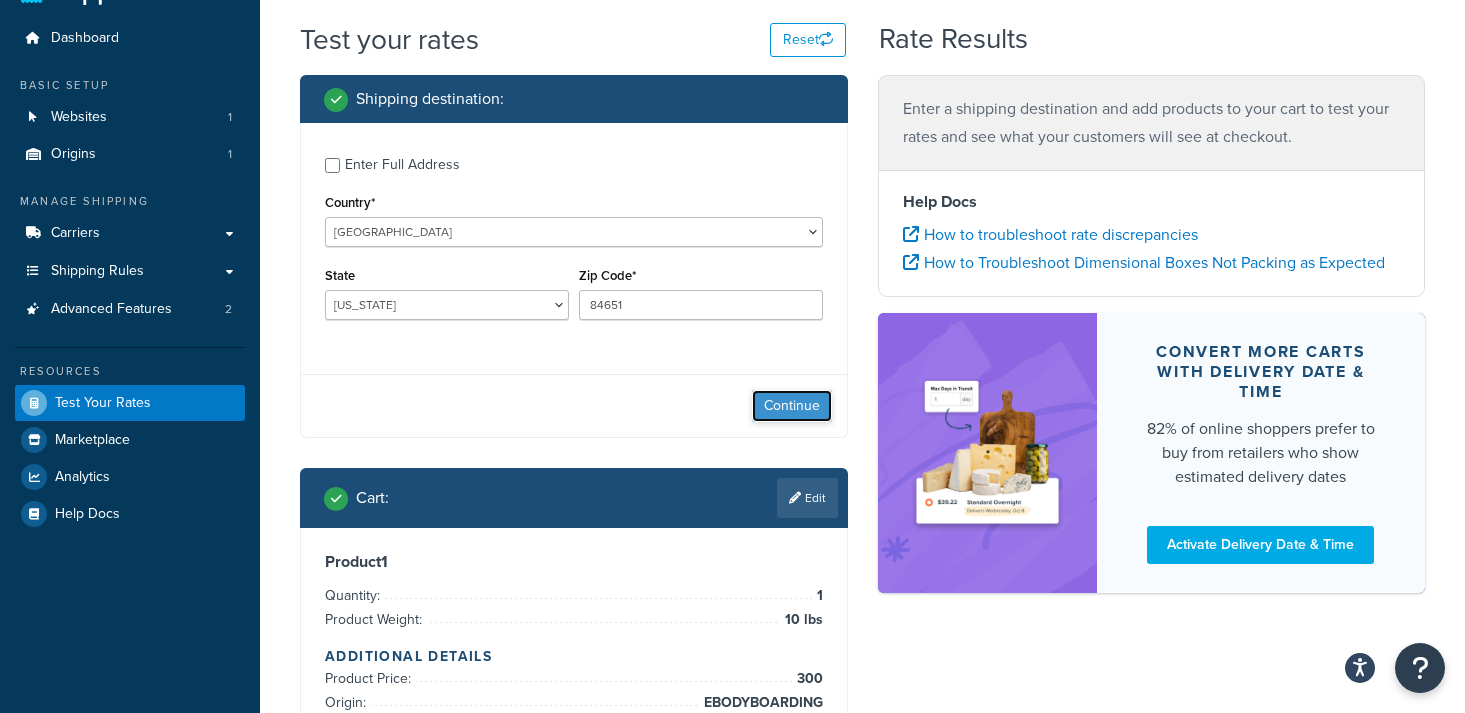 click on "Continue" at bounding box center [792, 406] 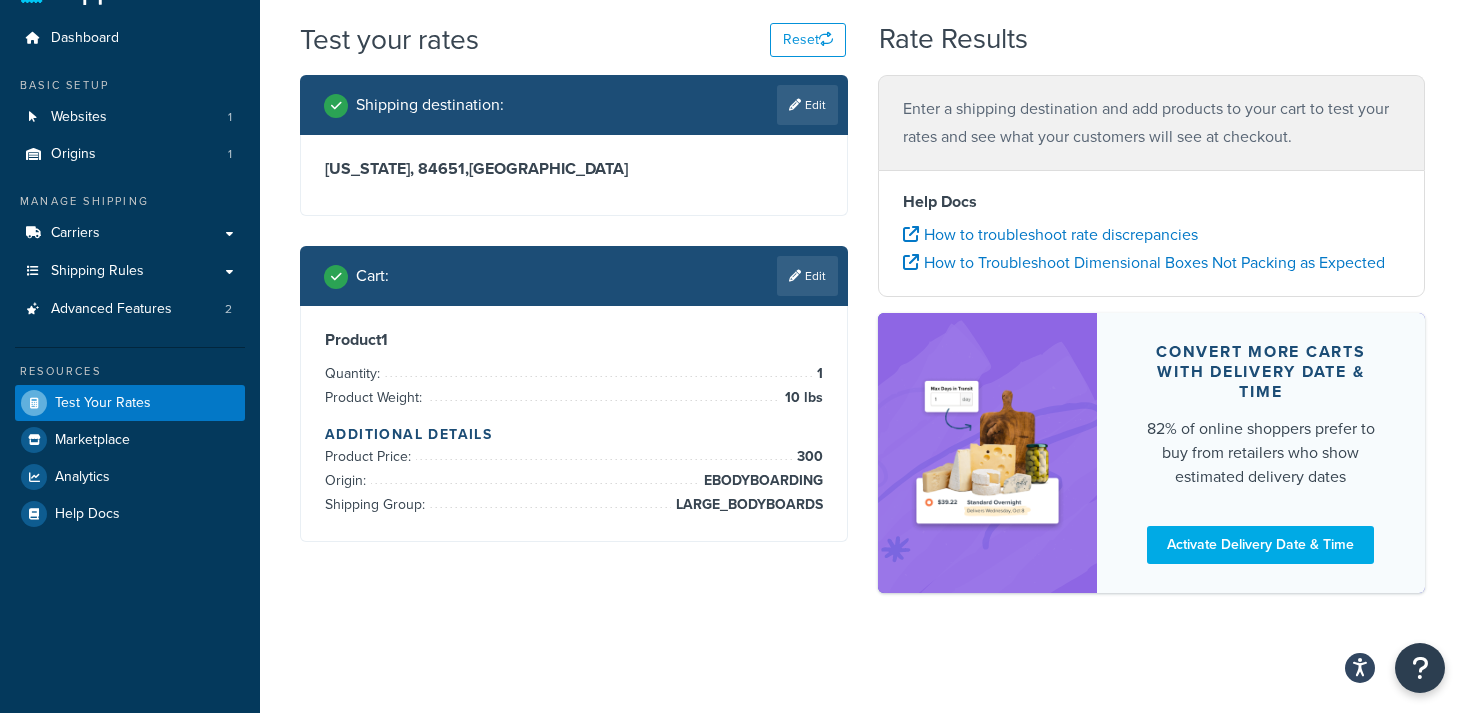 scroll, scrollTop: 0, scrollLeft: 0, axis: both 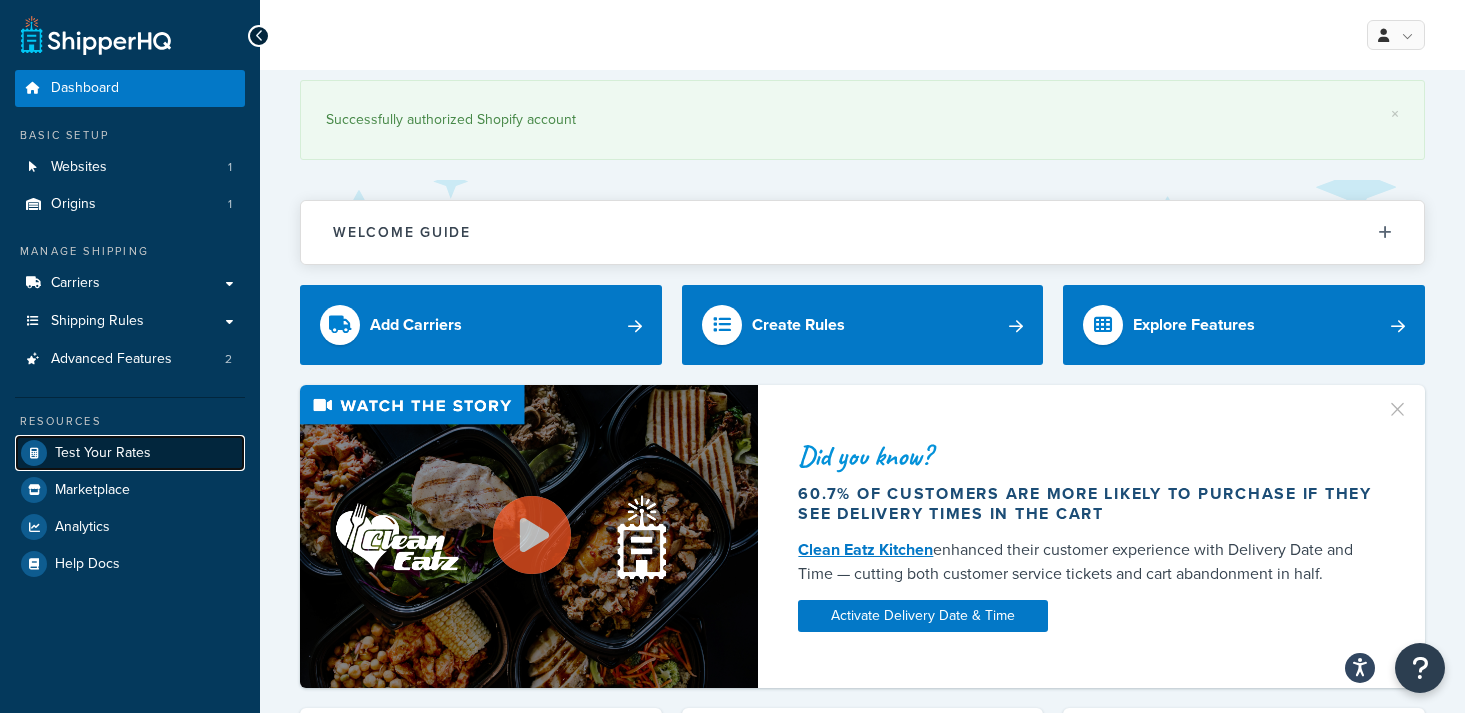 click on "Test Your Rates" at bounding box center (103, 453) 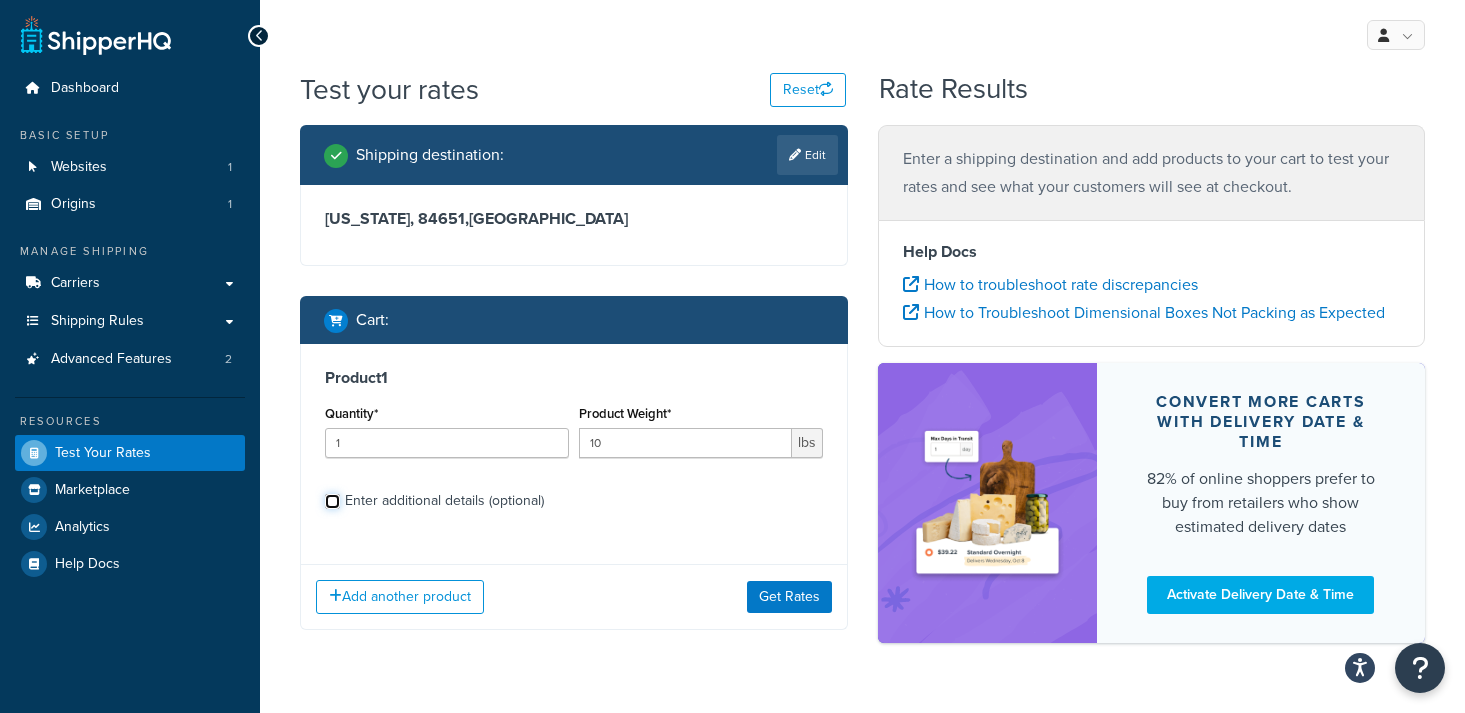 click on "Enter additional details (optional)" at bounding box center [332, 501] 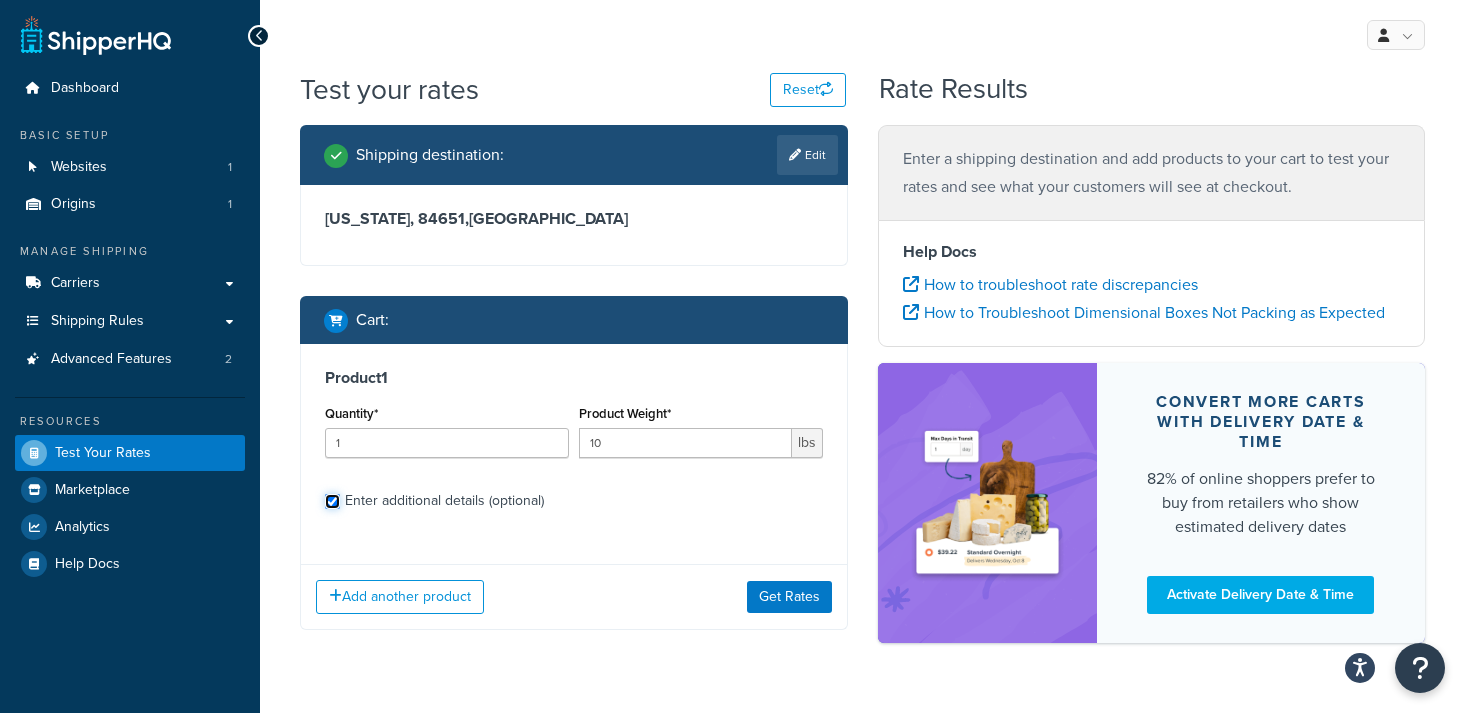 checkbox on "true" 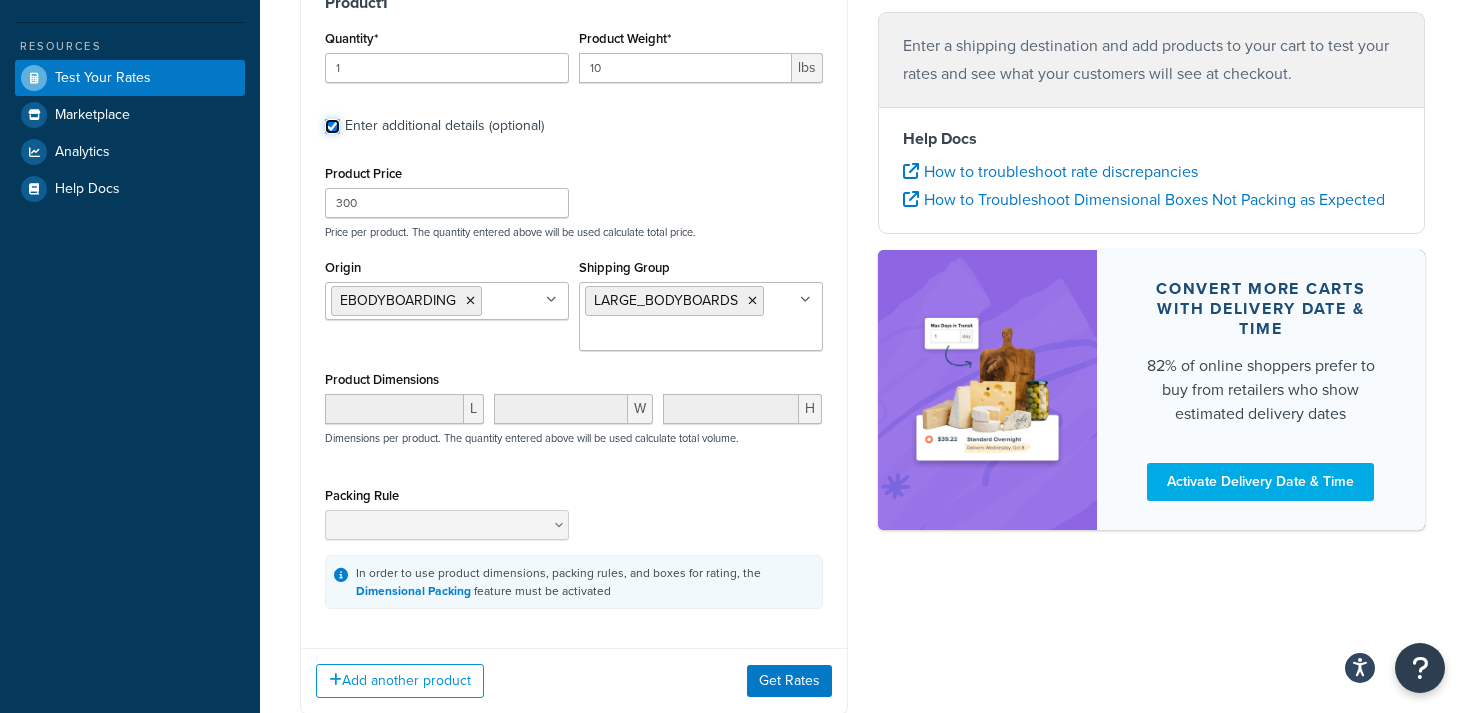 scroll, scrollTop: 383, scrollLeft: 0, axis: vertical 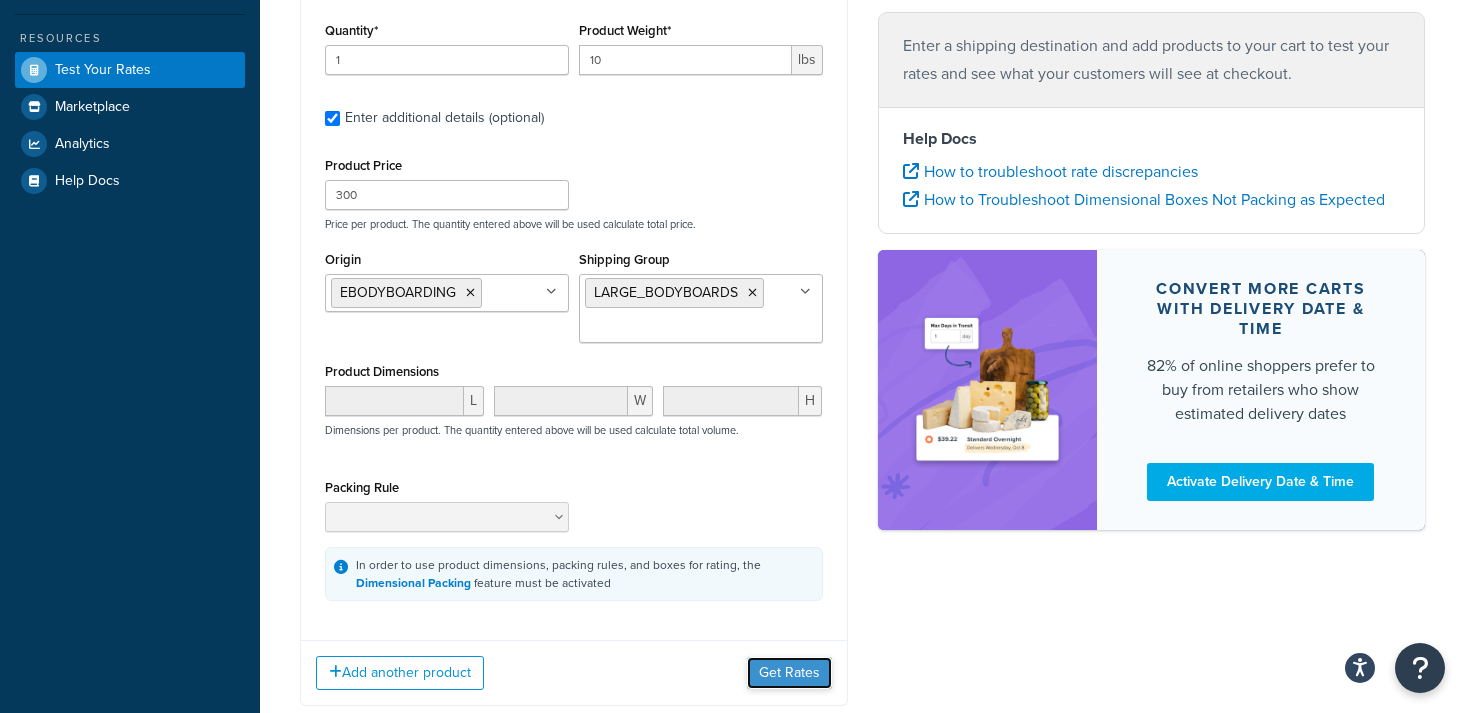 click on "Get Rates" at bounding box center [789, 673] 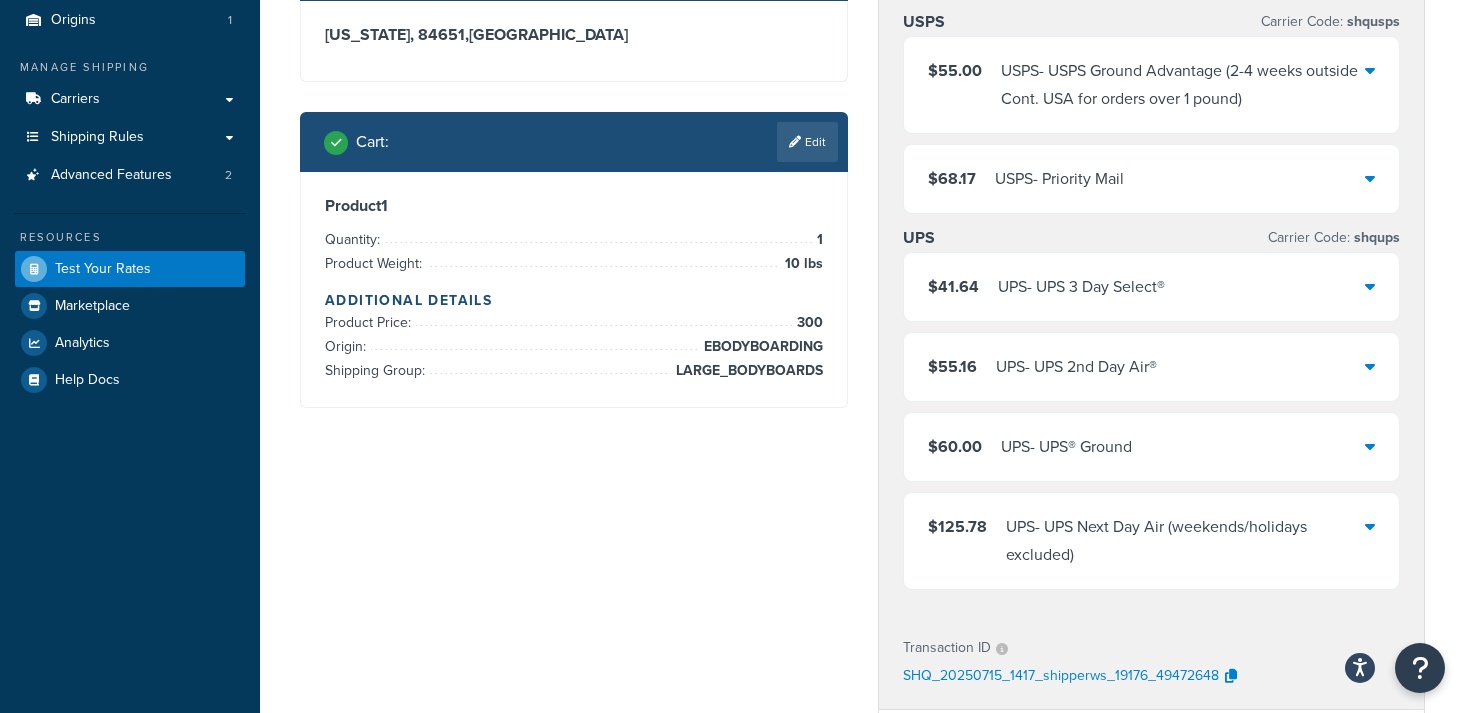 scroll, scrollTop: 176, scrollLeft: 0, axis: vertical 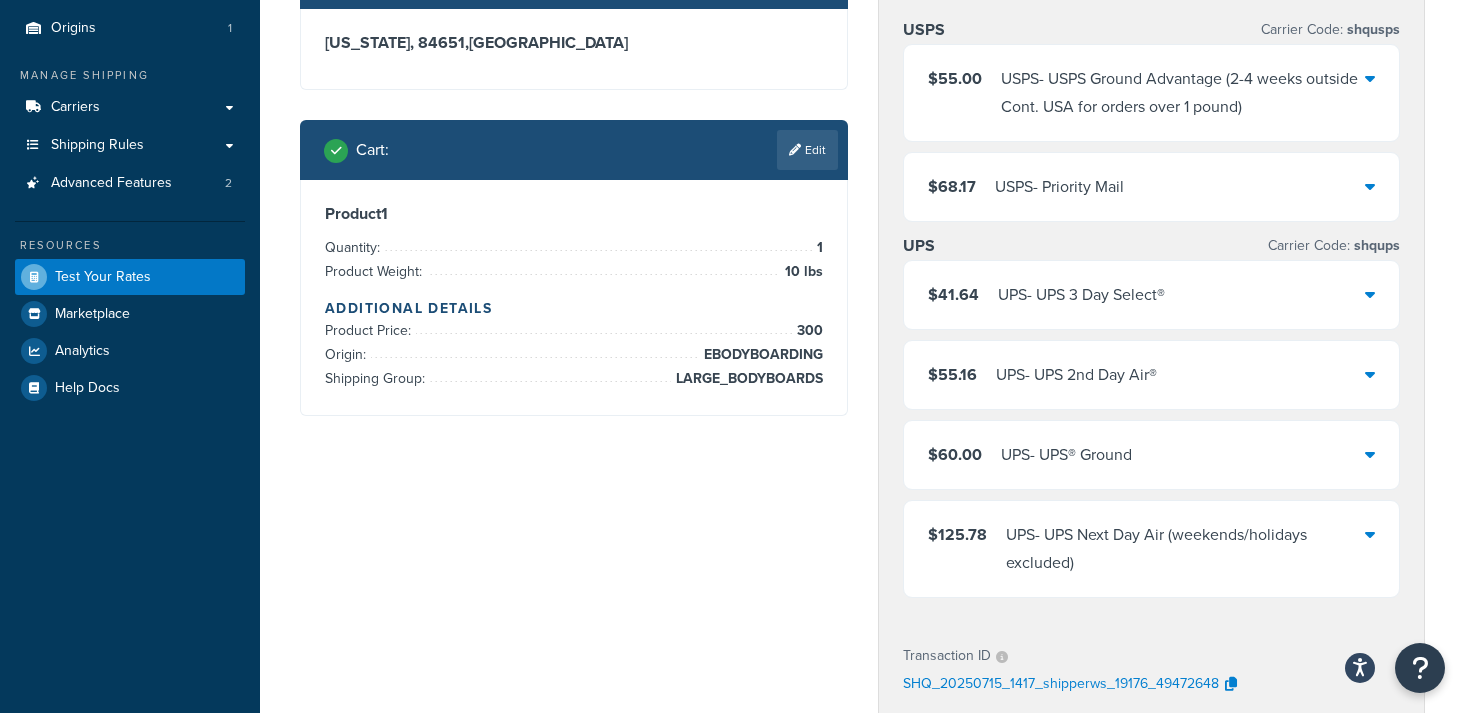 click at bounding box center [1370, 294] 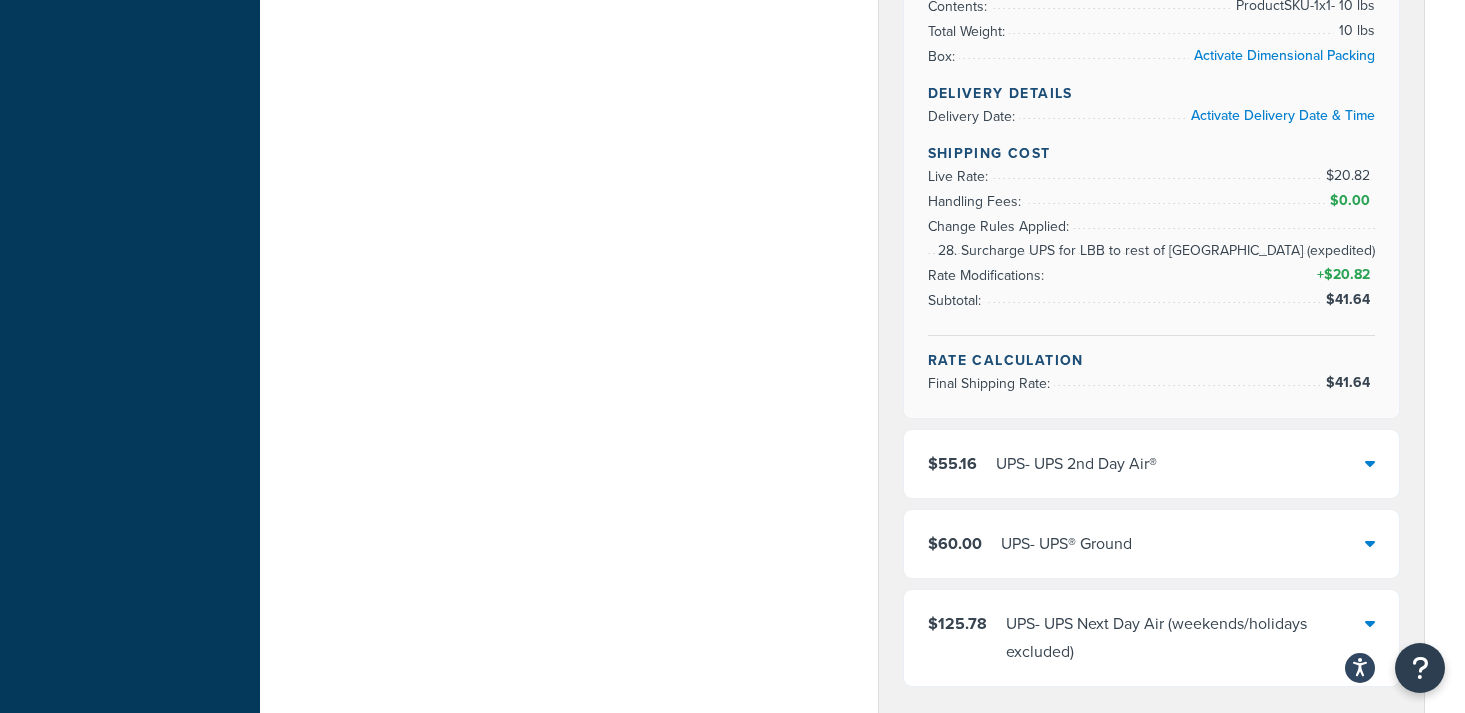 scroll, scrollTop: 671, scrollLeft: 0, axis: vertical 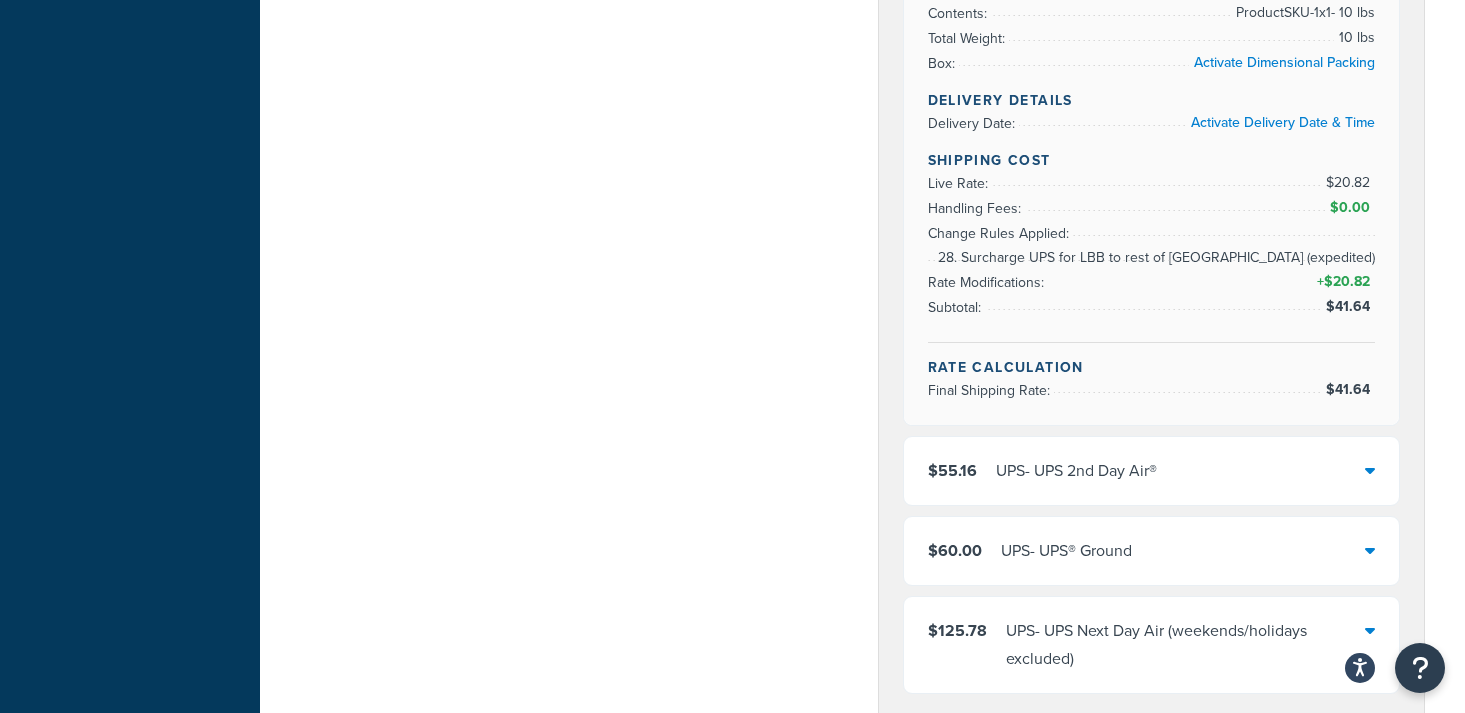 click at bounding box center (1370, 550) 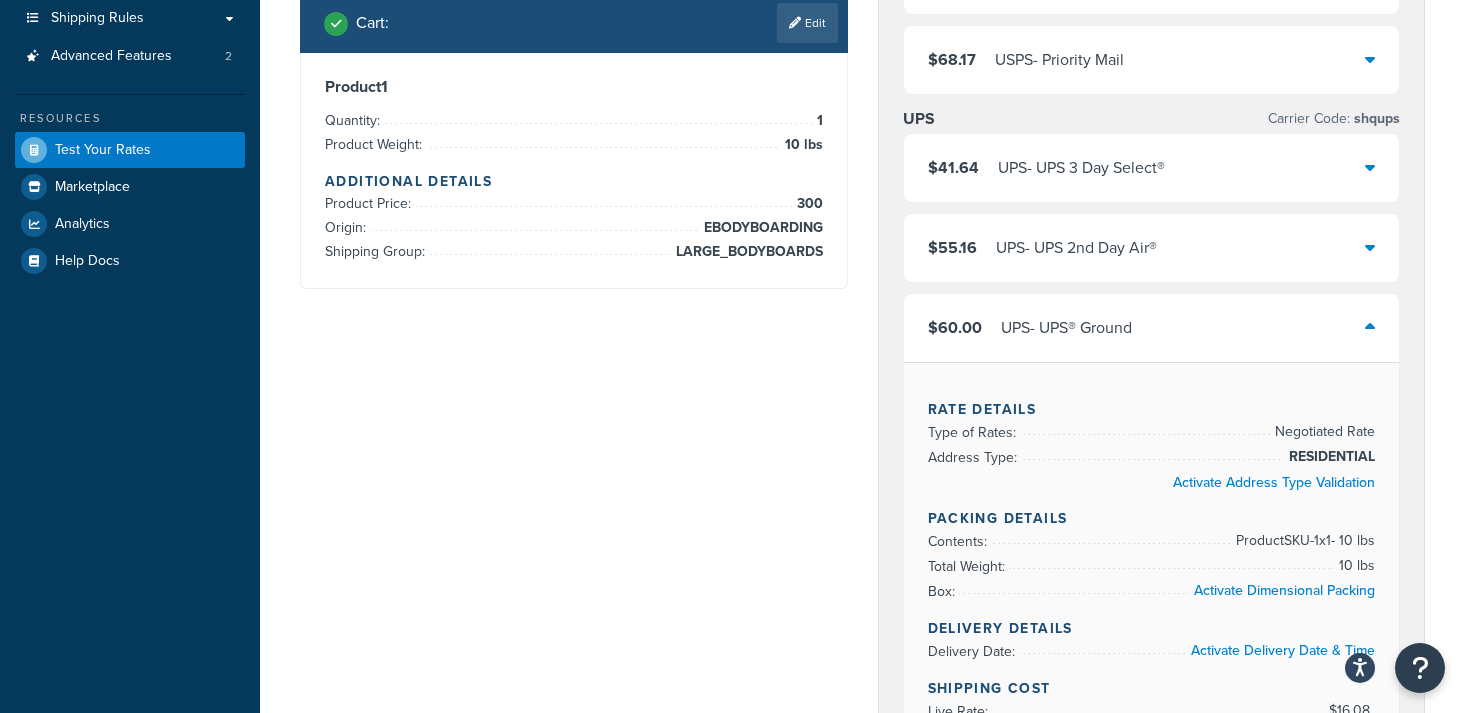 scroll, scrollTop: 298, scrollLeft: 0, axis: vertical 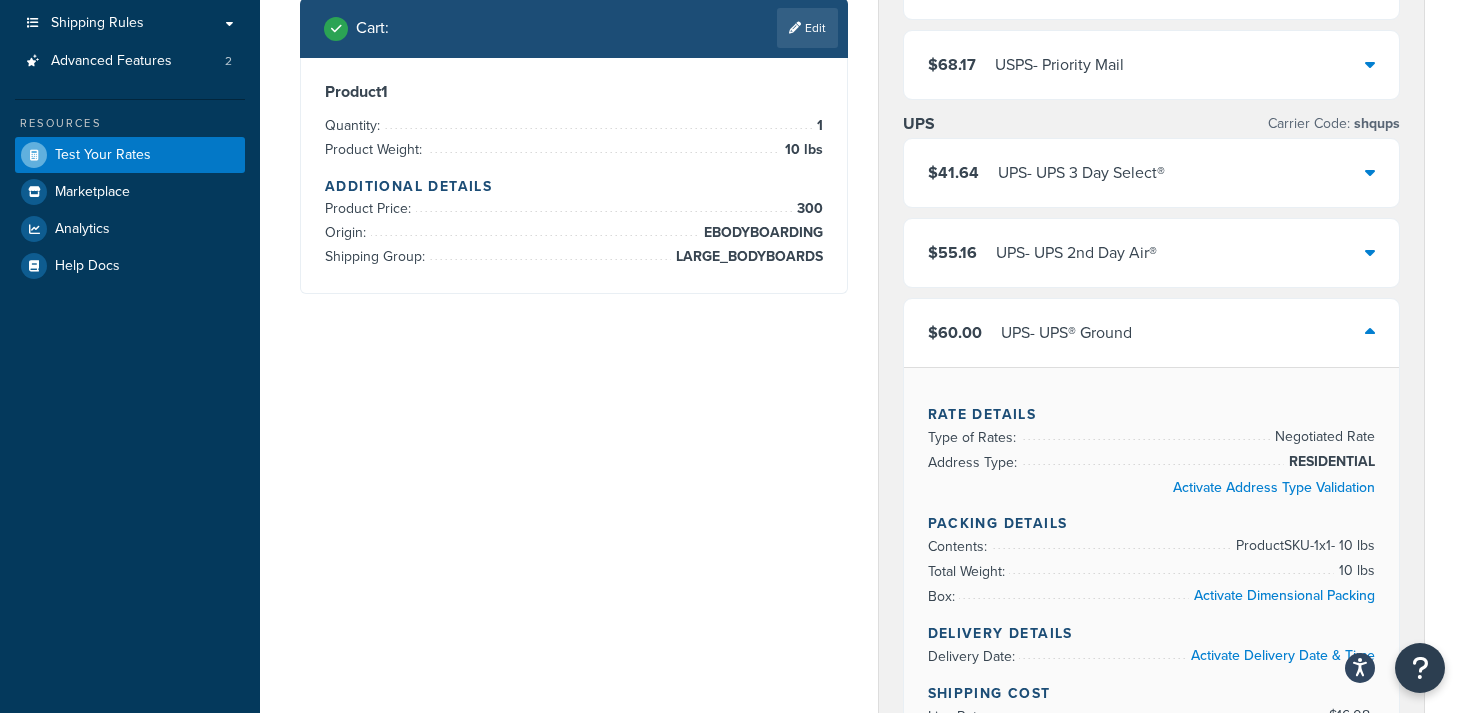 click at bounding box center [1370, 332] 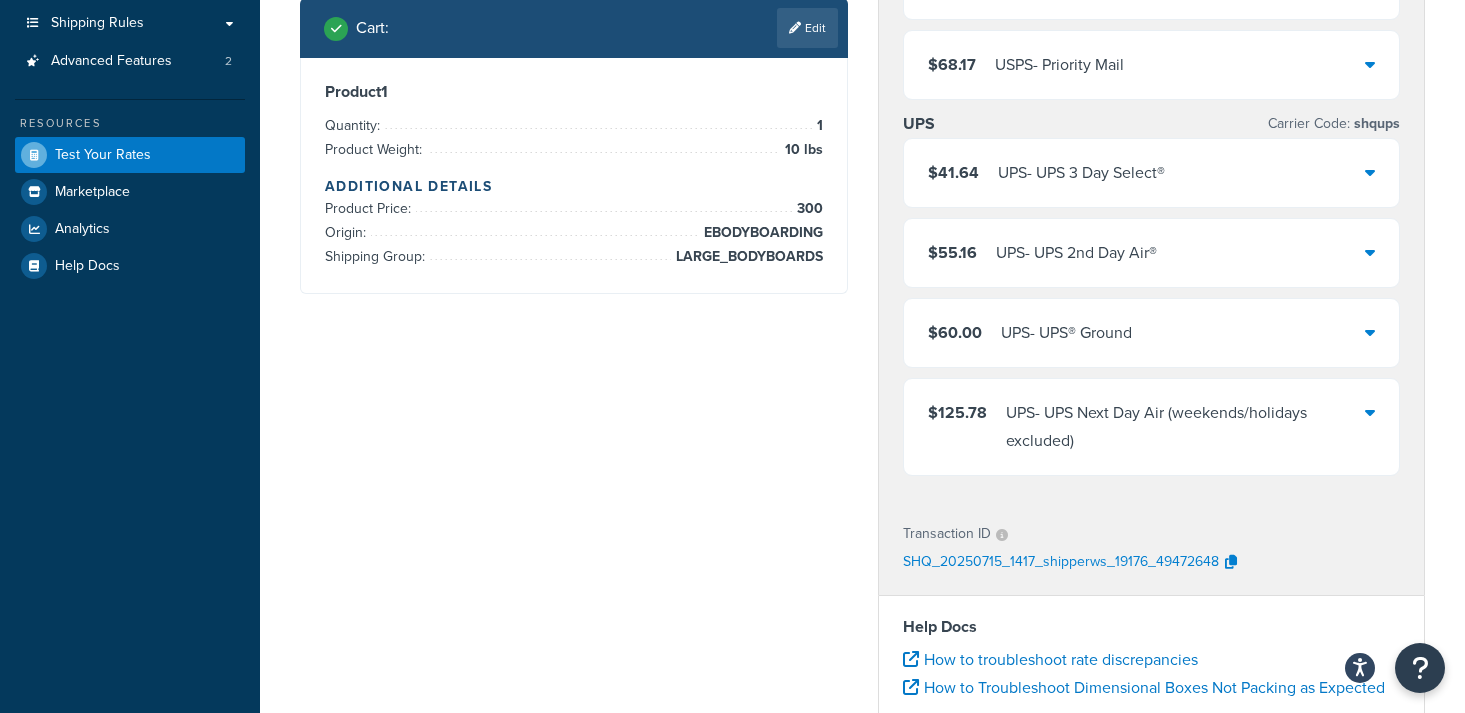 click at bounding box center (1370, 252) 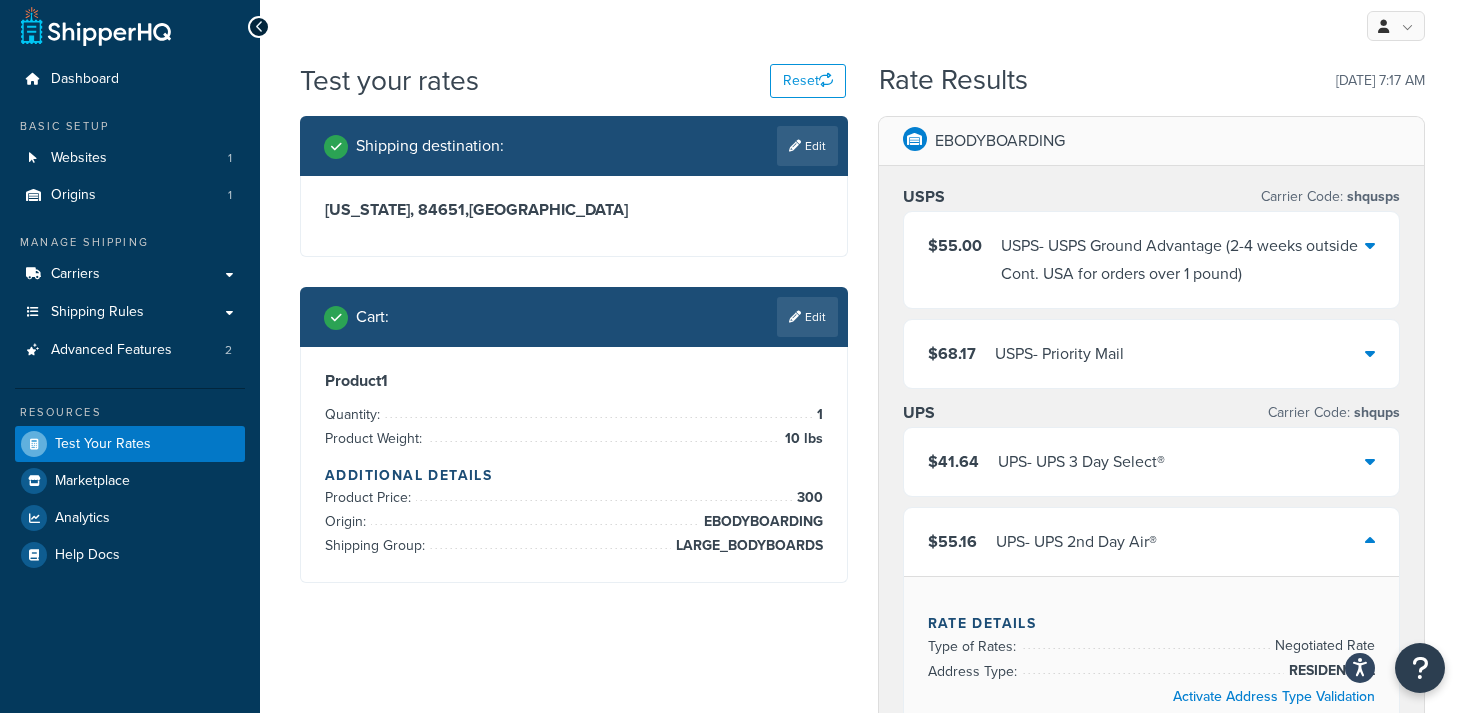 scroll, scrollTop: 0, scrollLeft: 0, axis: both 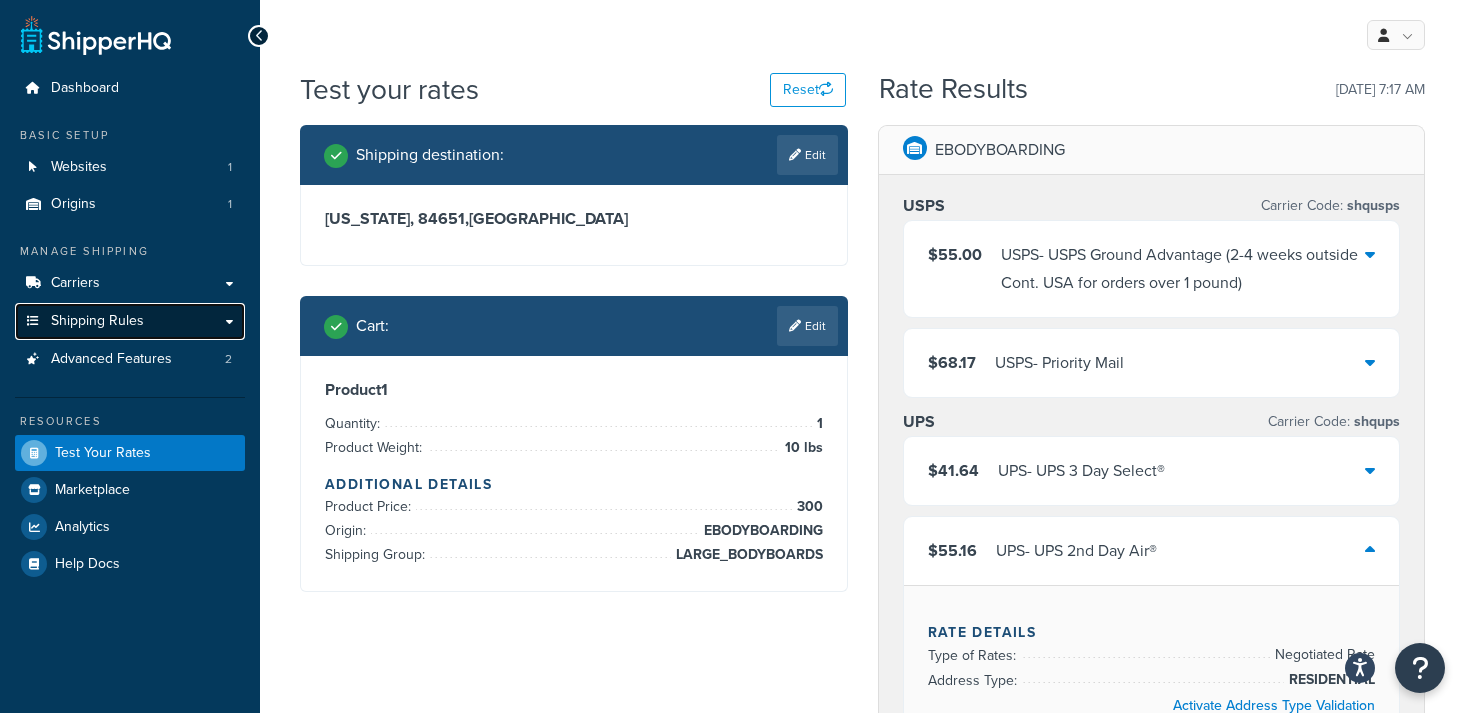 click on "Shipping Rules" at bounding box center [97, 321] 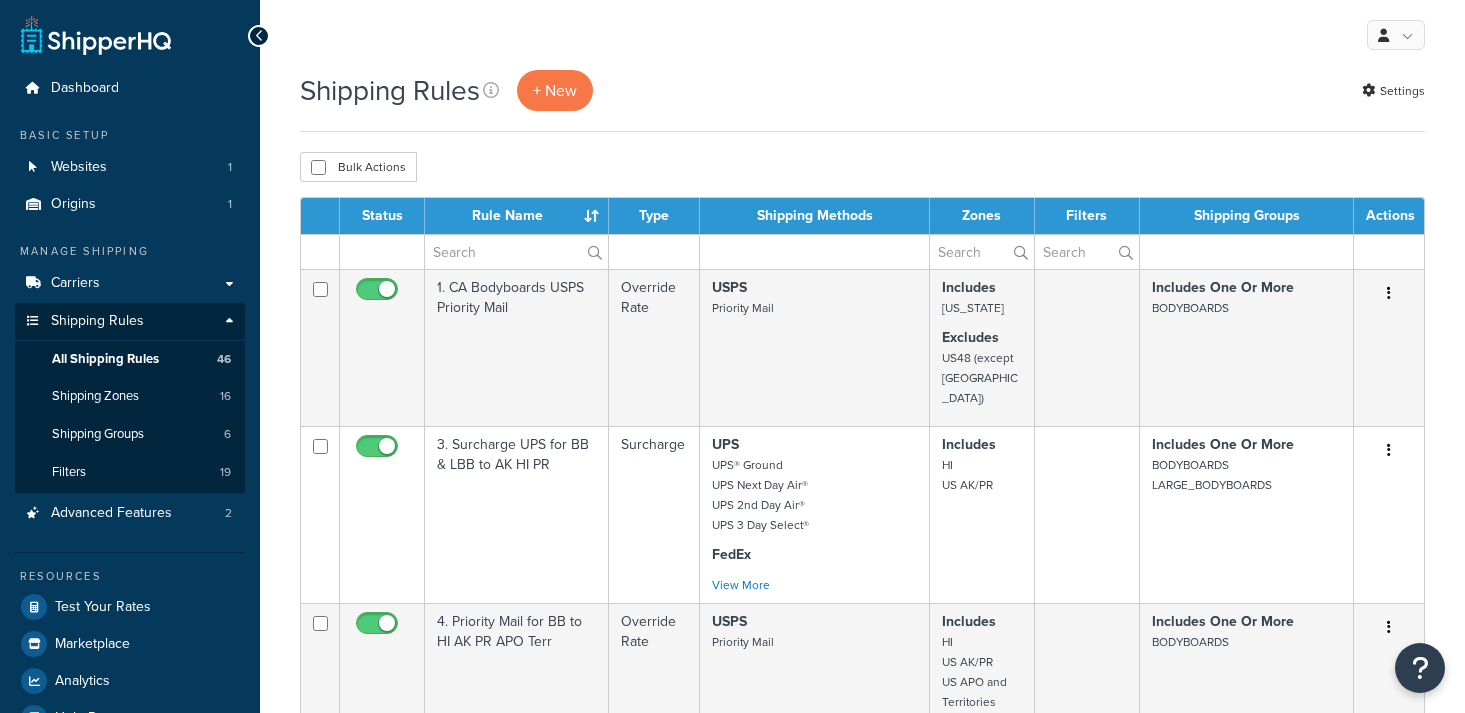 scroll, scrollTop: 0, scrollLeft: 0, axis: both 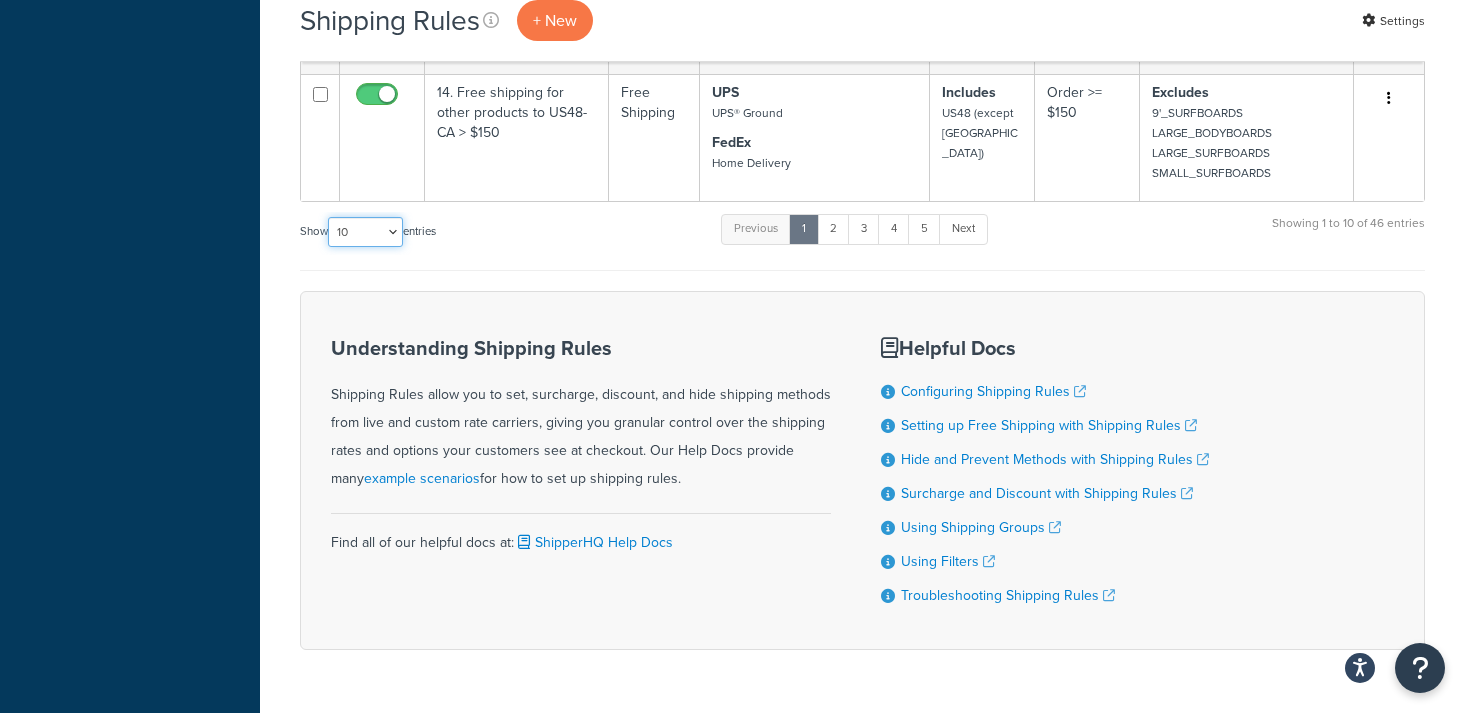 click on "10 15 25 50 100 1000" at bounding box center (365, 232) 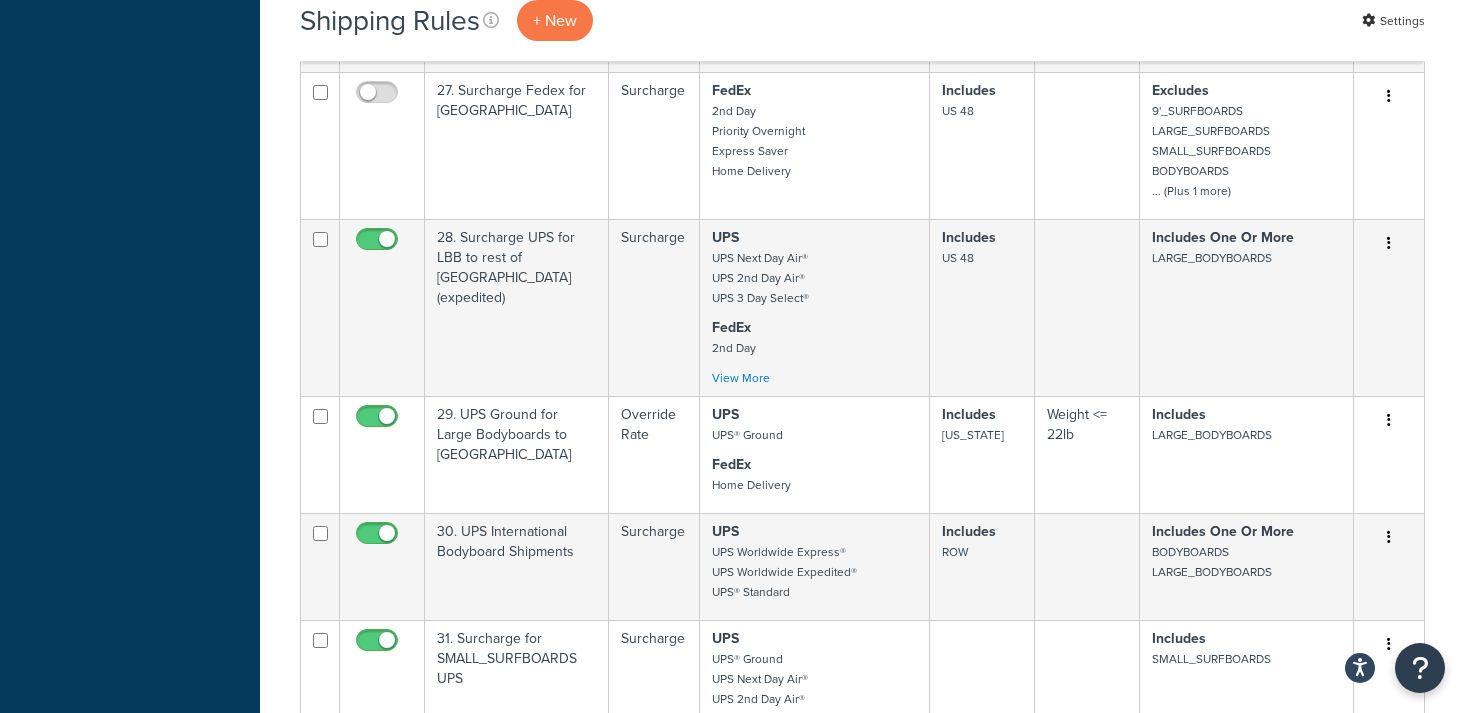 scroll, scrollTop: 2814, scrollLeft: 0, axis: vertical 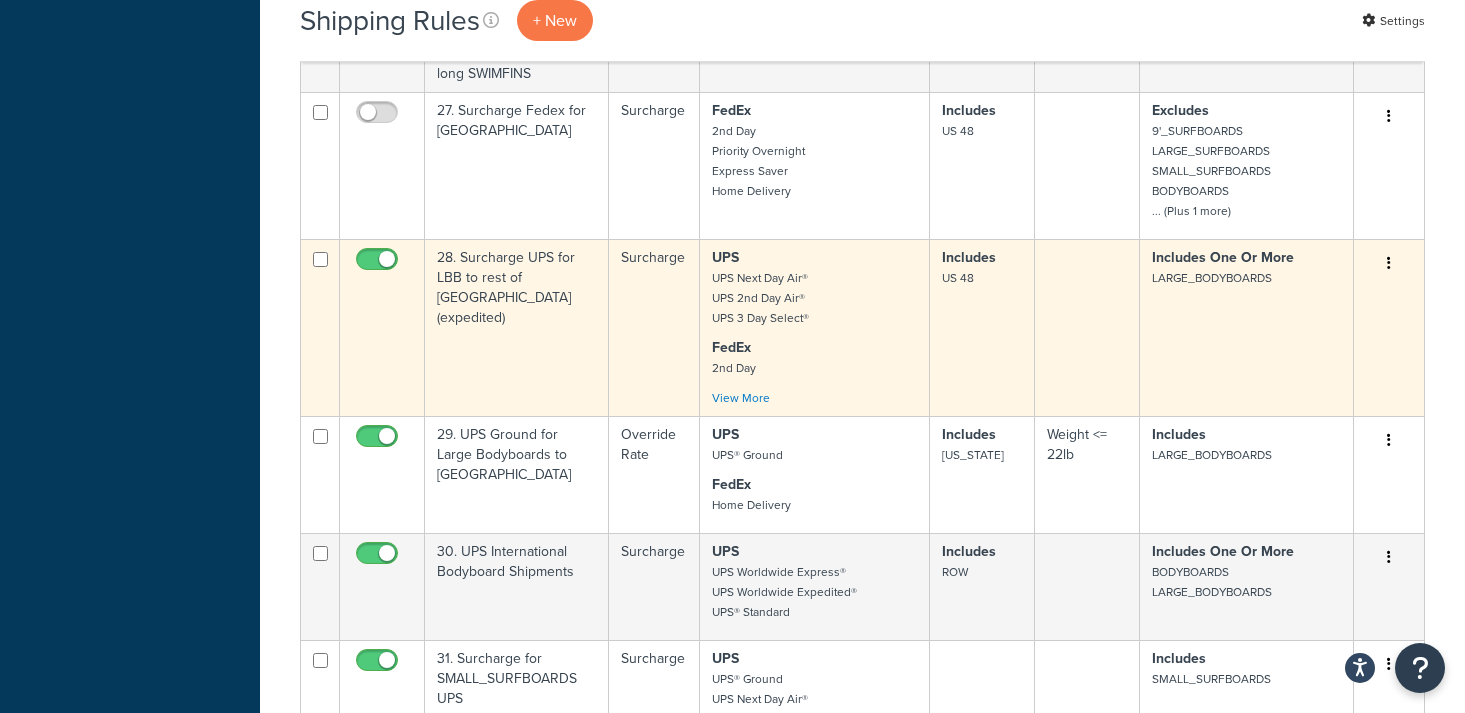 click at bounding box center [1389, 264] 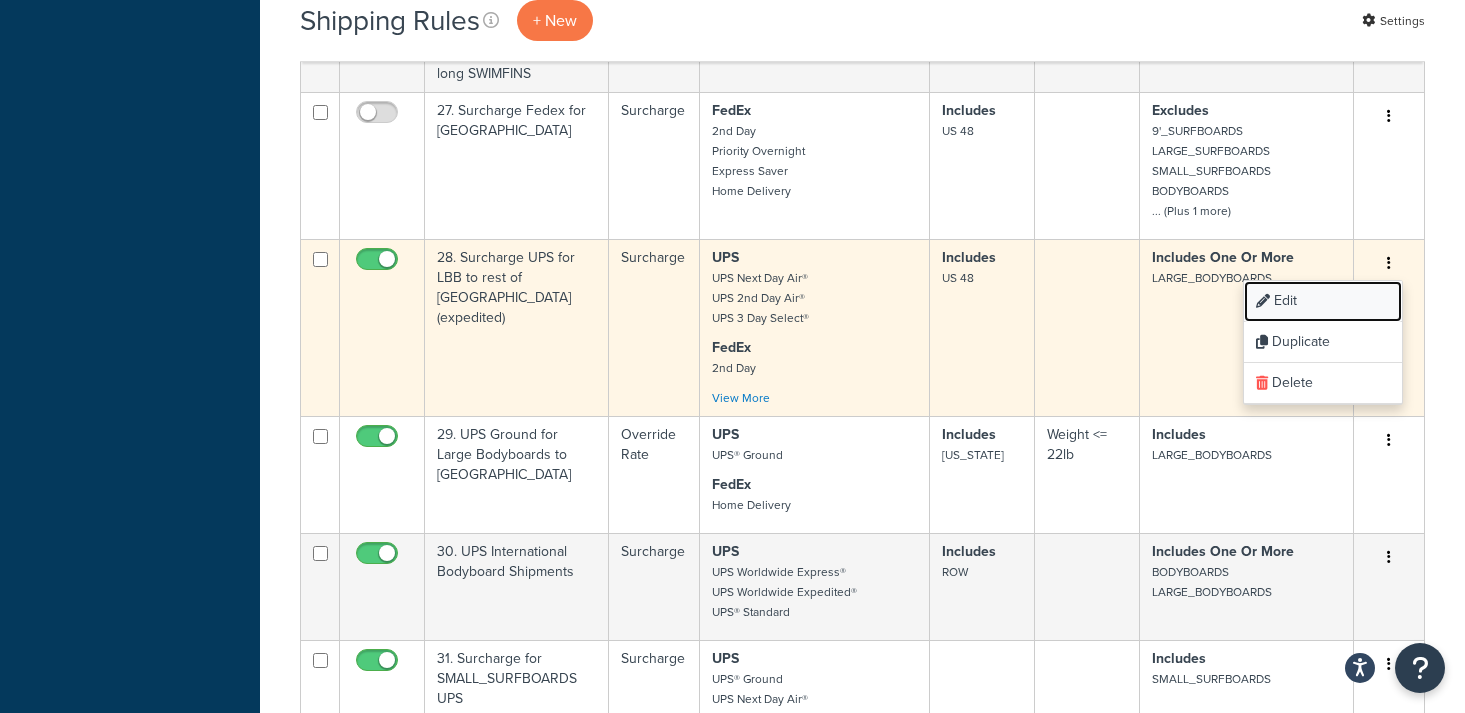 click on "Edit" at bounding box center (1323, 301) 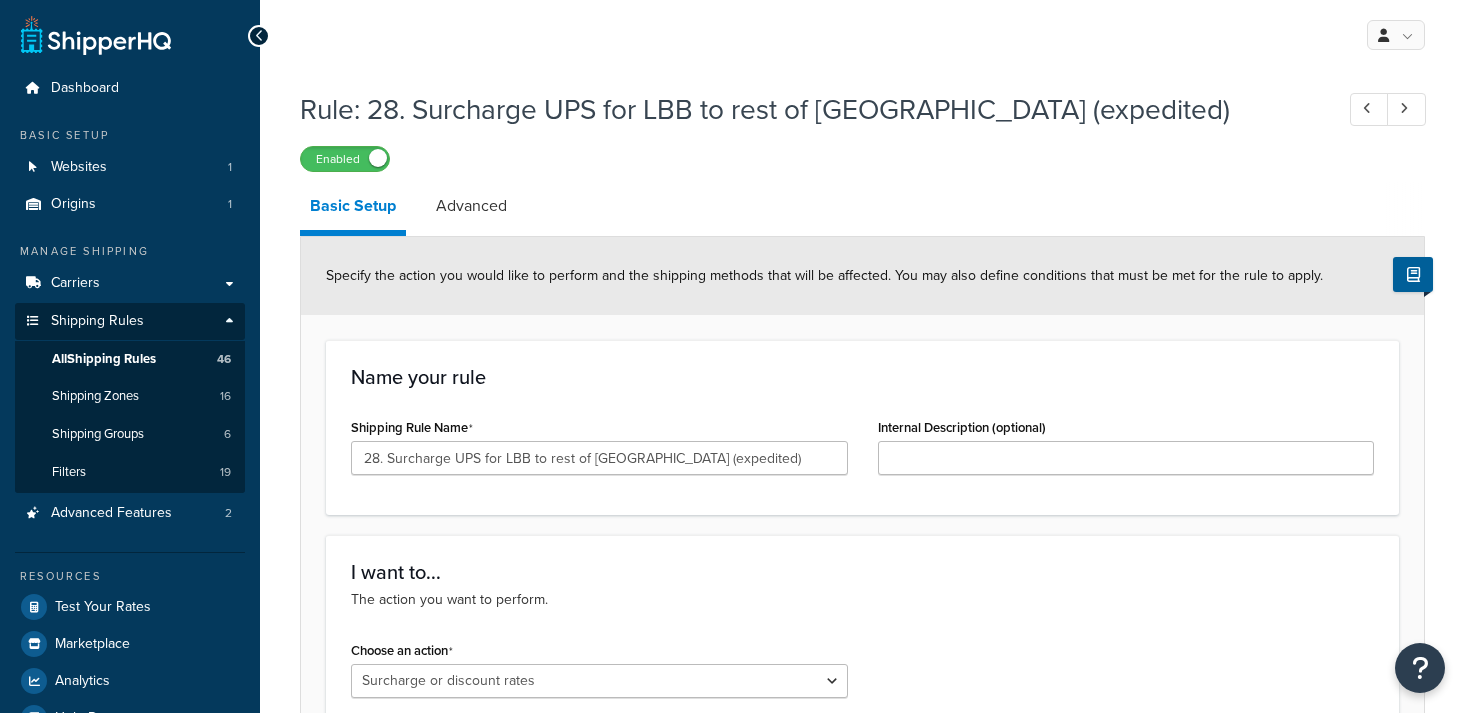 select on "SURCHARGE" 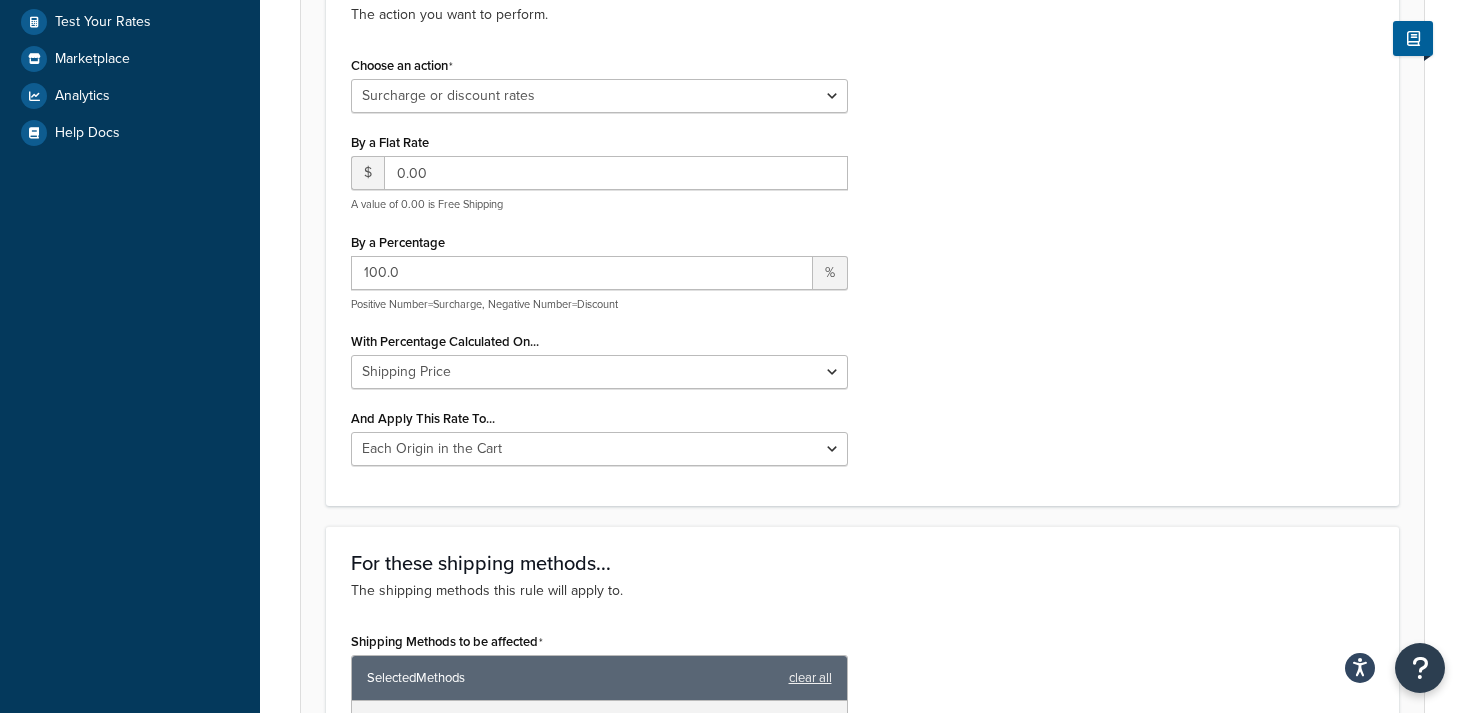 scroll, scrollTop: 590, scrollLeft: 0, axis: vertical 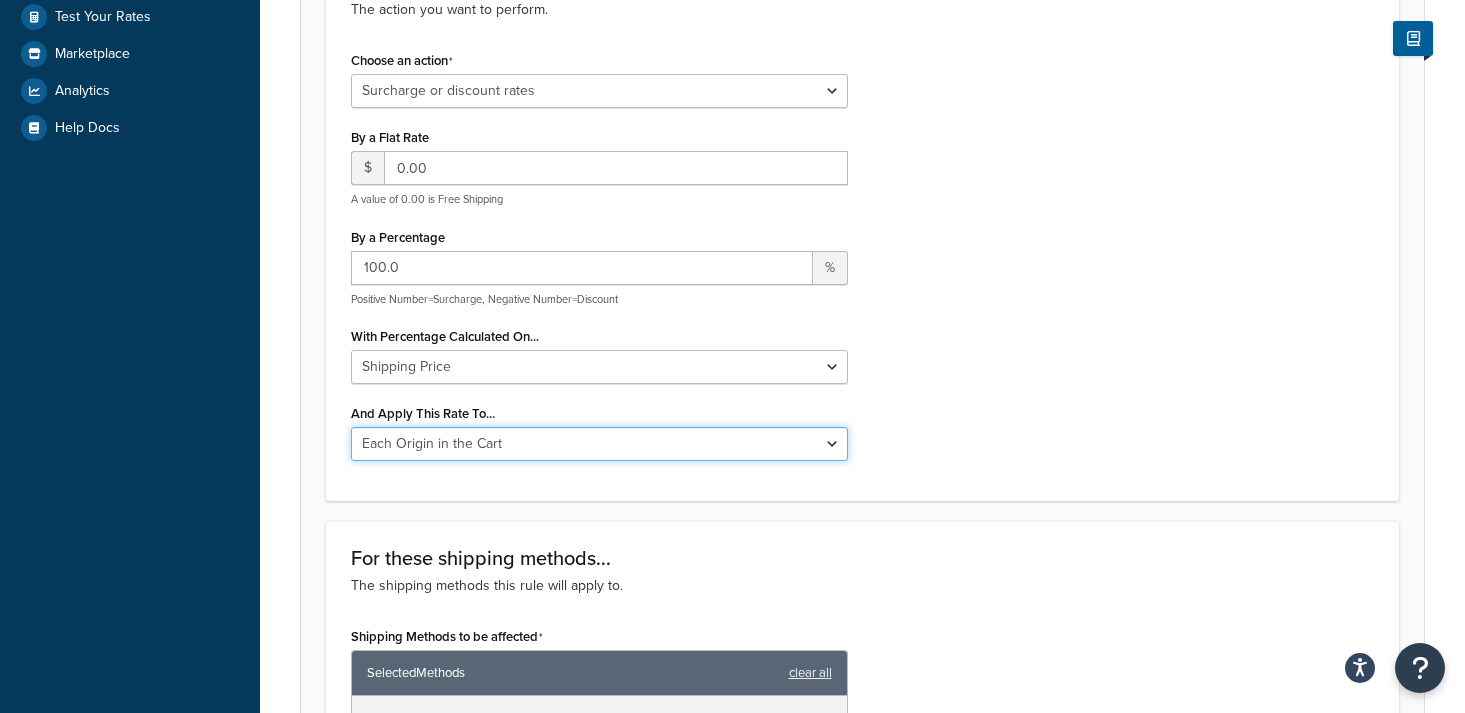 click on "Each Shipment in the Cart  Each Origin in the Cart  Each Shipping Group in the Cart  Each Item within a Shipping Group  Each Box per Each Shipping Group" at bounding box center [599, 444] 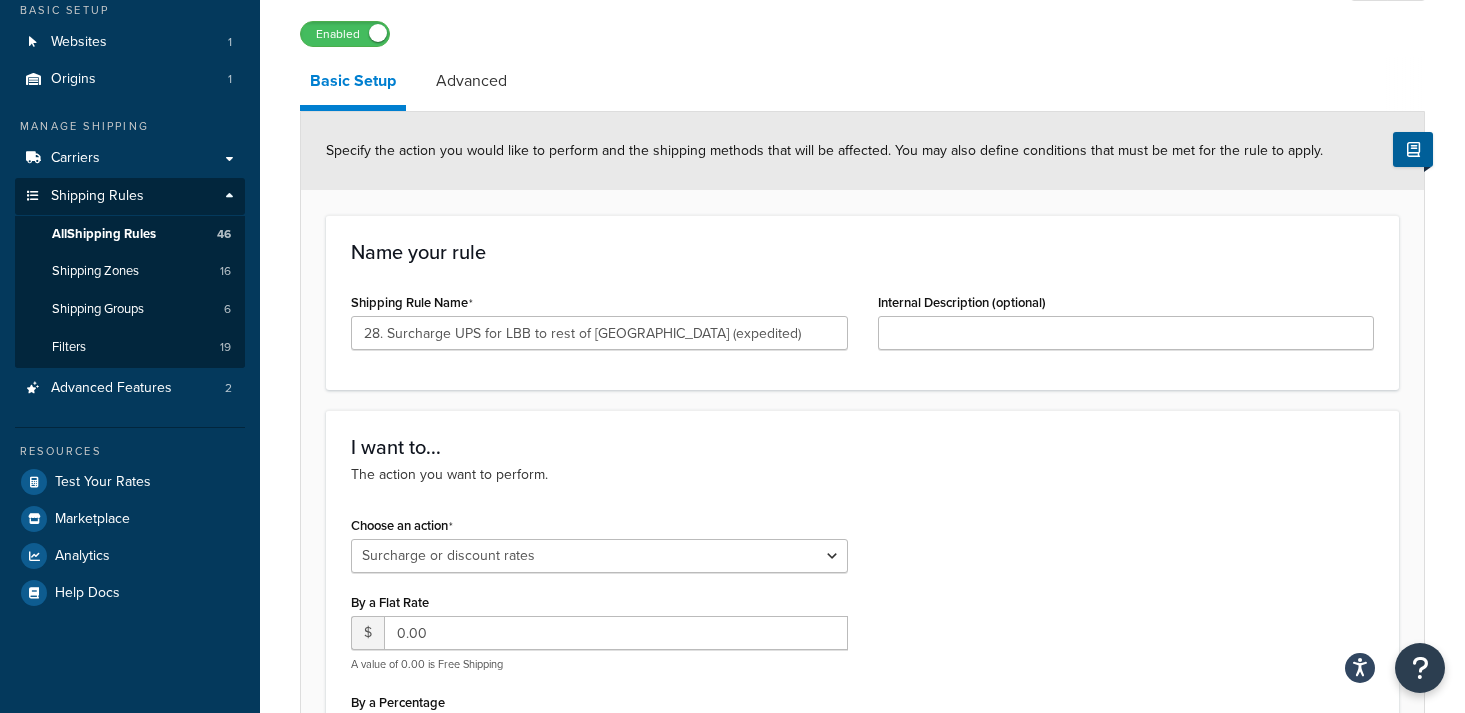 scroll, scrollTop: 0, scrollLeft: 0, axis: both 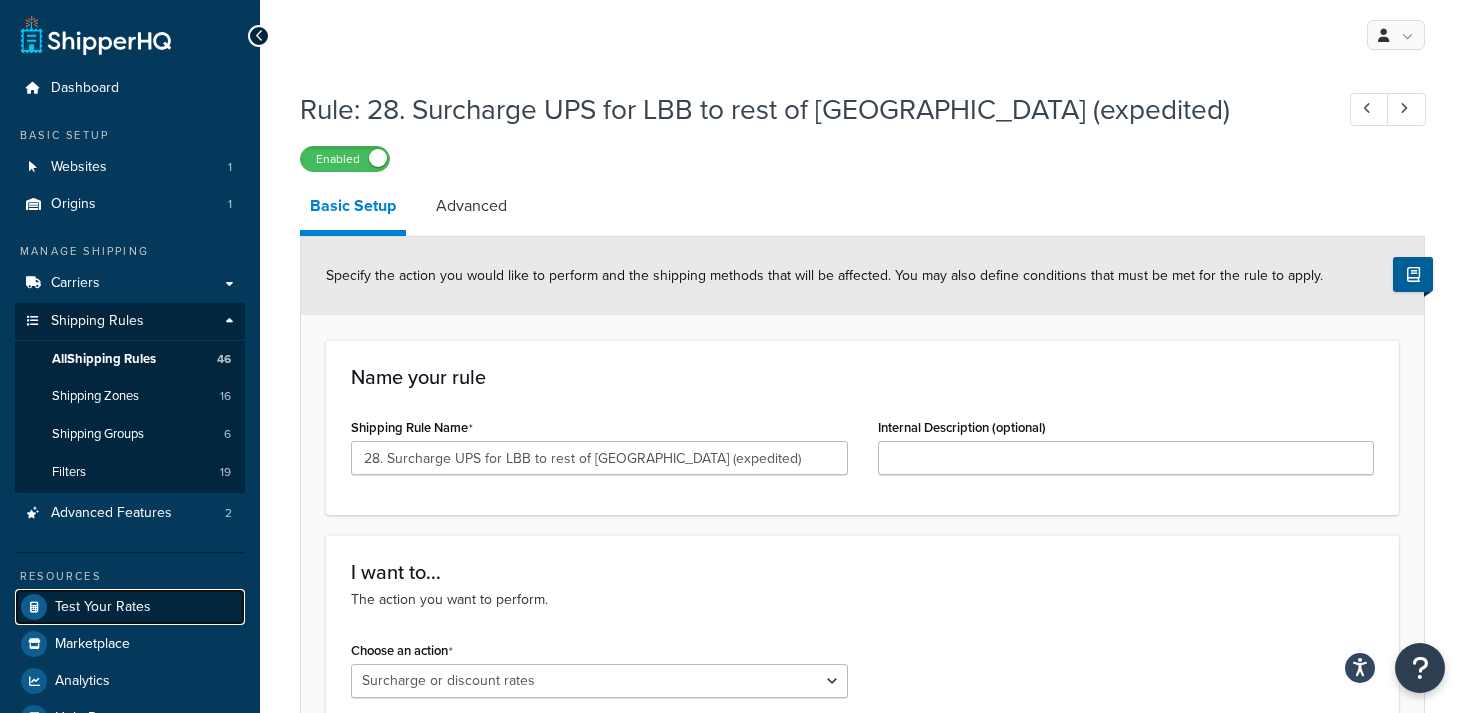 click on "Test Your Rates" at bounding box center (103, 607) 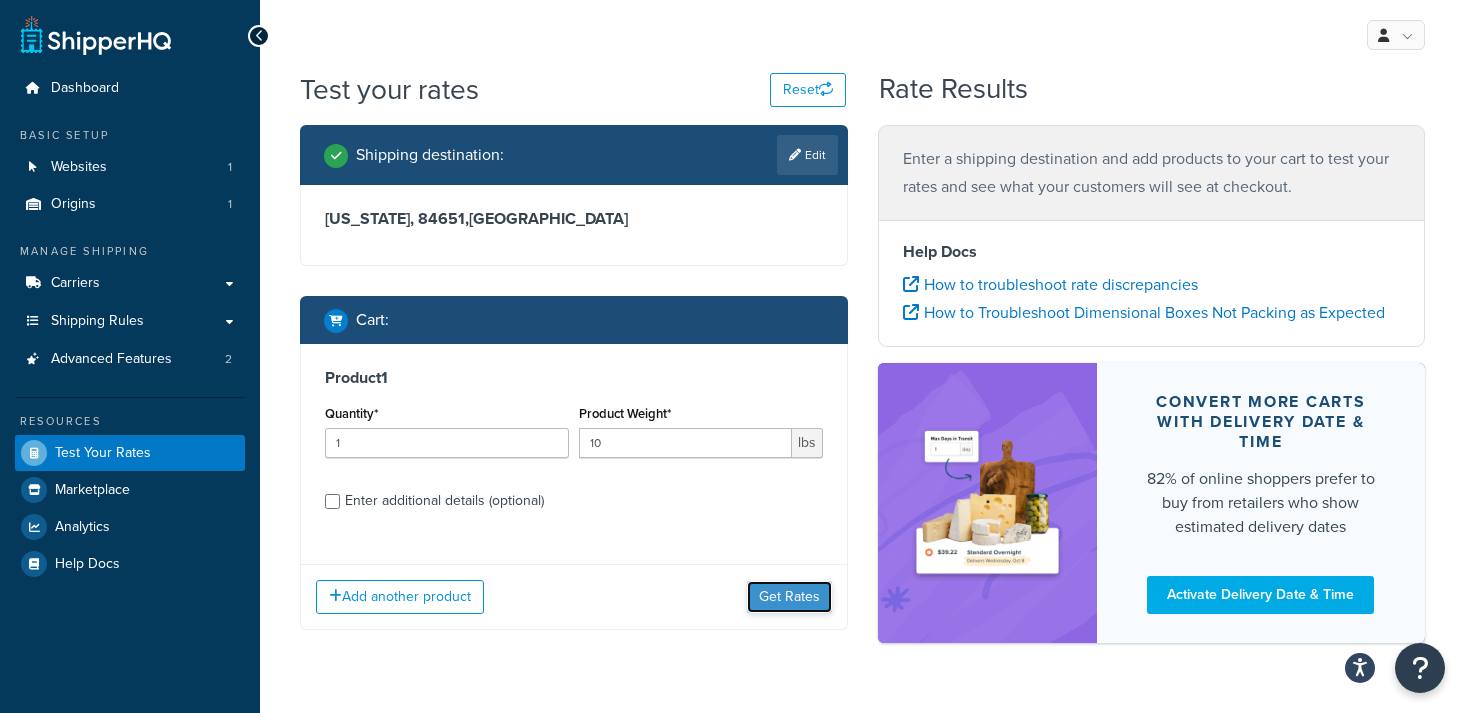 click on "Get Rates" at bounding box center (789, 597) 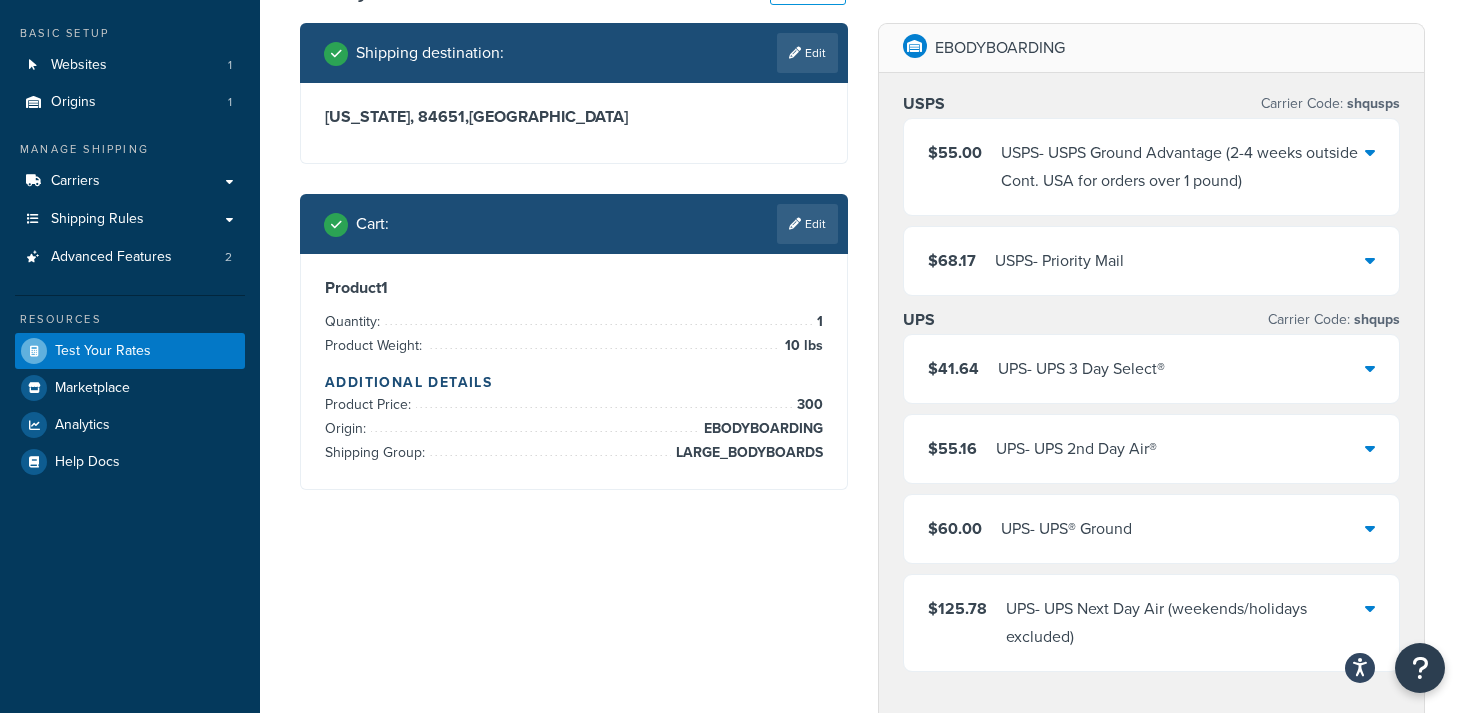 scroll, scrollTop: 103, scrollLeft: 0, axis: vertical 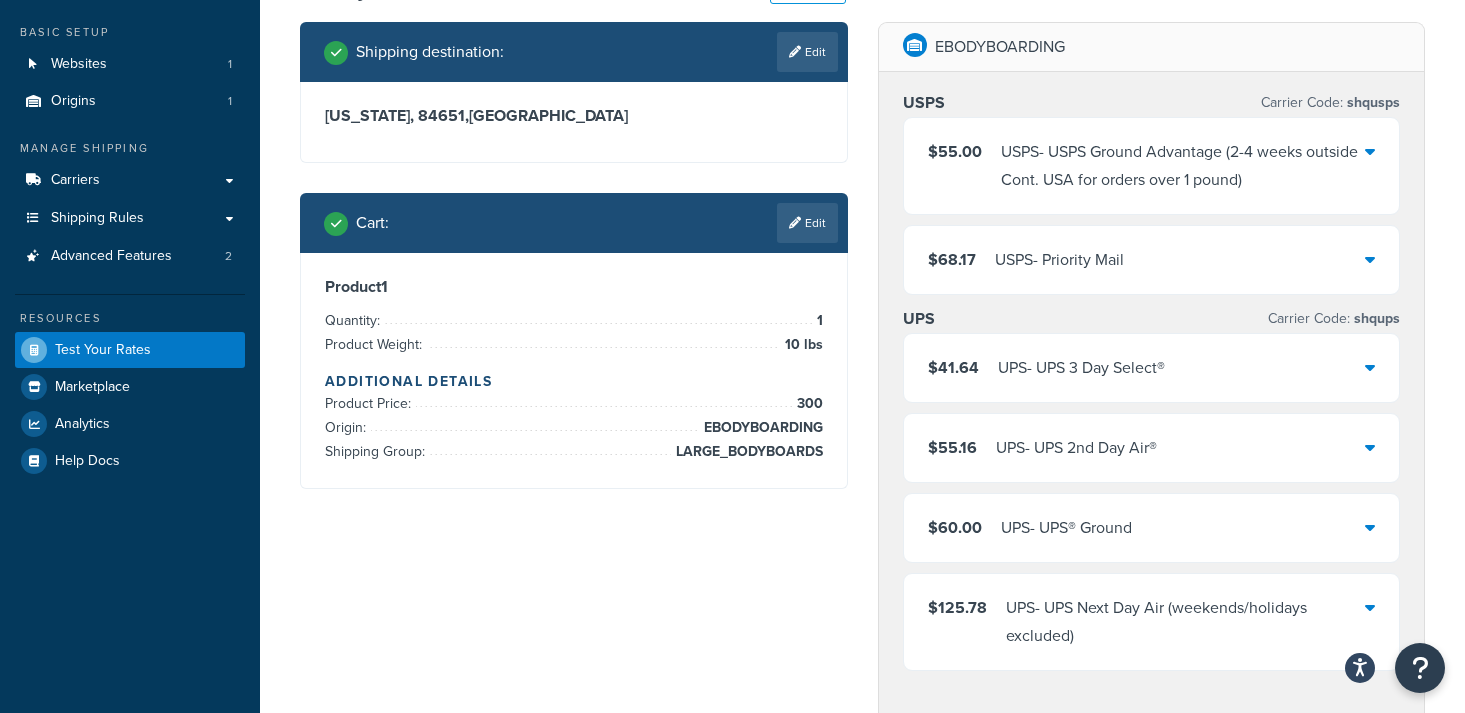 click at bounding box center [1370, 527] 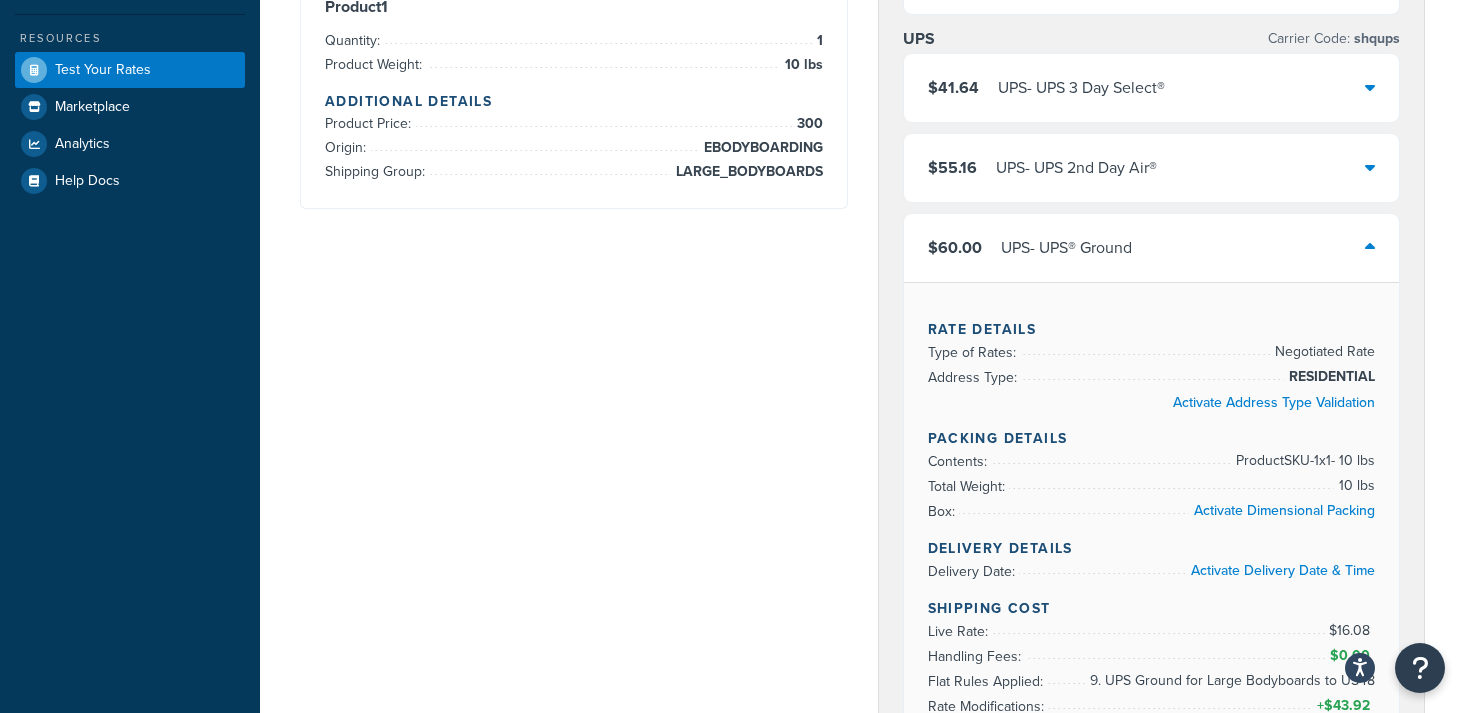 scroll, scrollTop: 335, scrollLeft: 0, axis: vertical 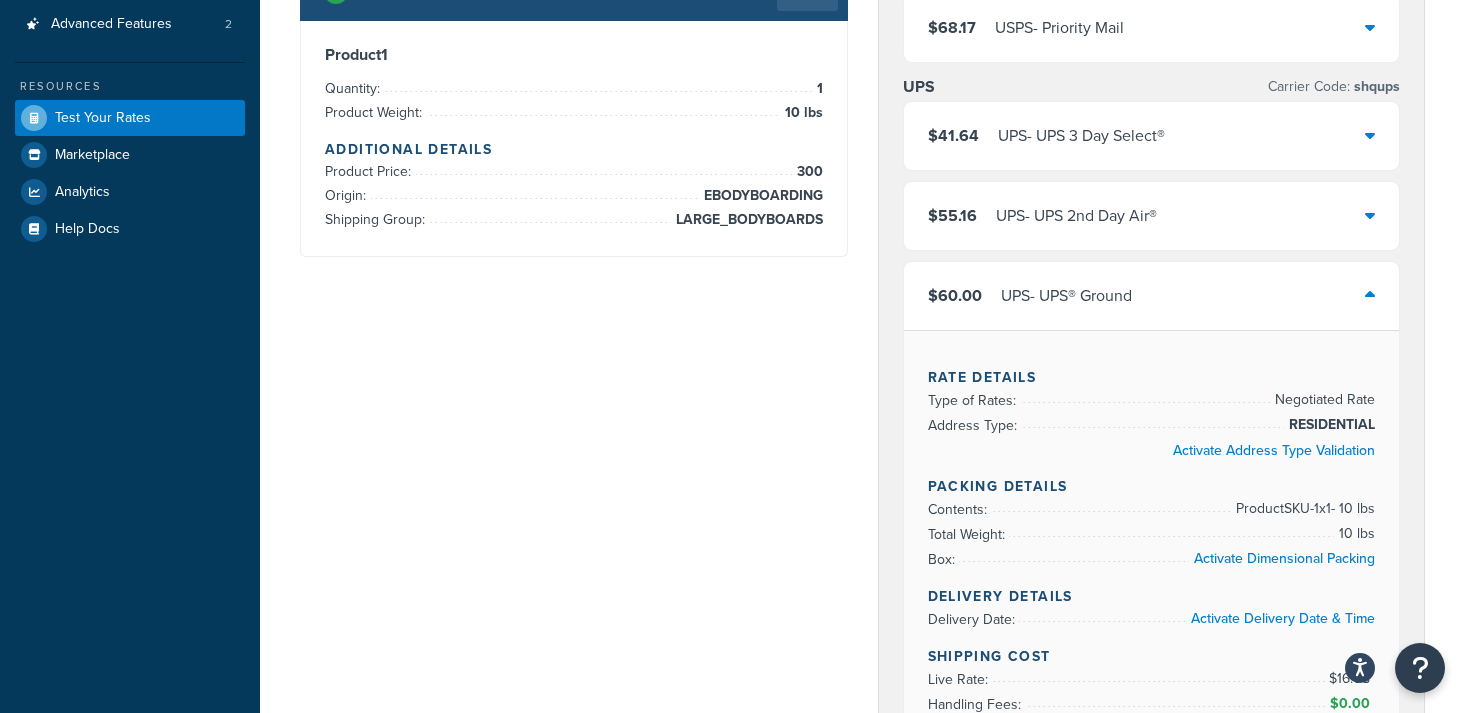 click on "$55.16 UPS  -   UPS 2nd Day Air®" at bounding box center [1152, 216] 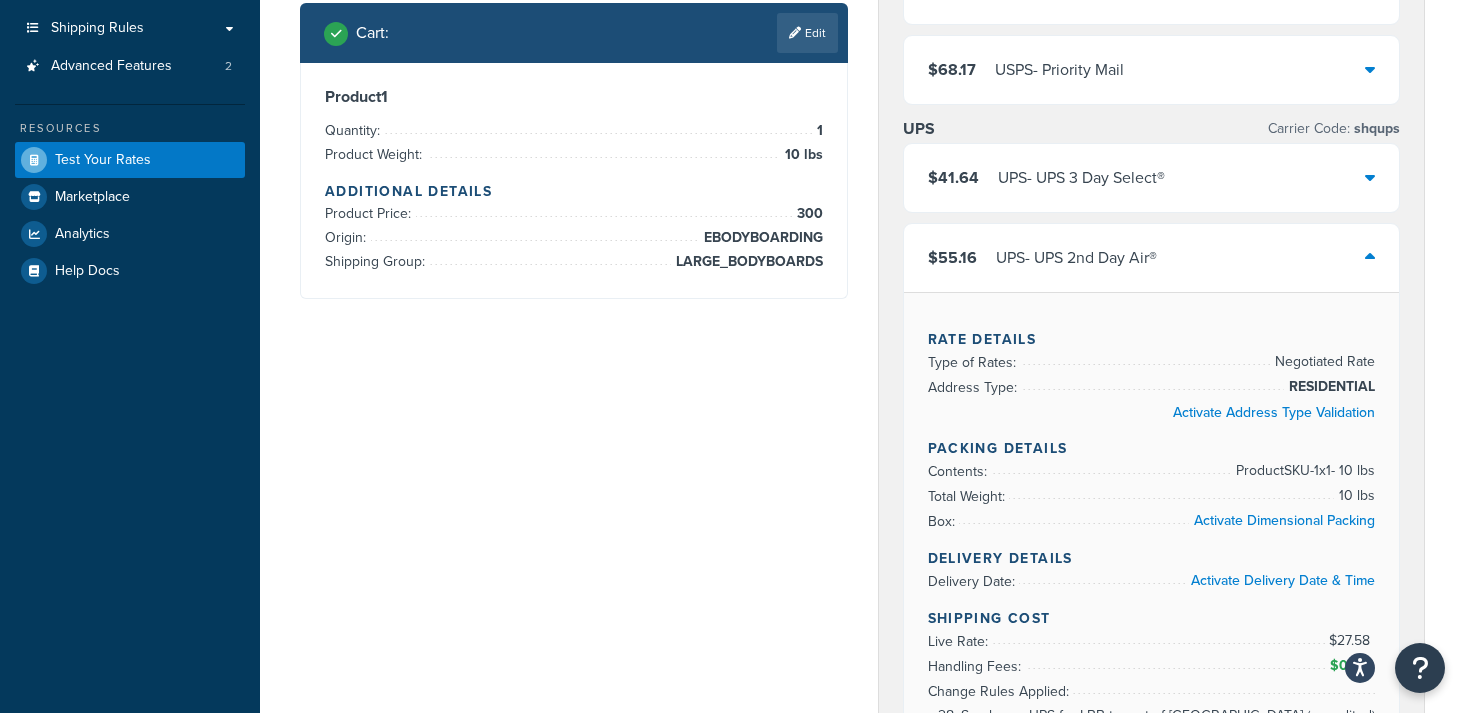 scroll, scrollTop: 276, scrollLeft: 0, axis: vertical 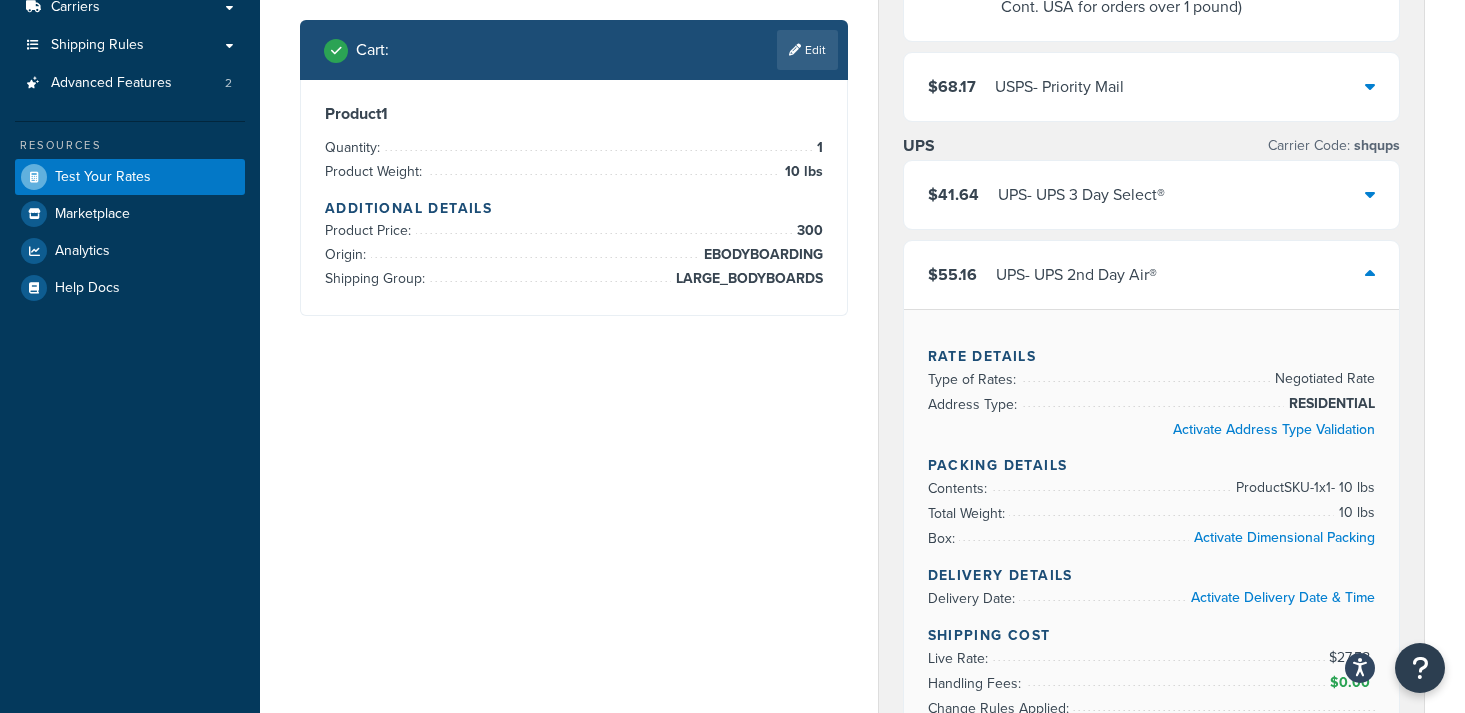 click on "$41.64 UPS  -   UPS 3 Day Select®" at bounding box center [1152, 195] 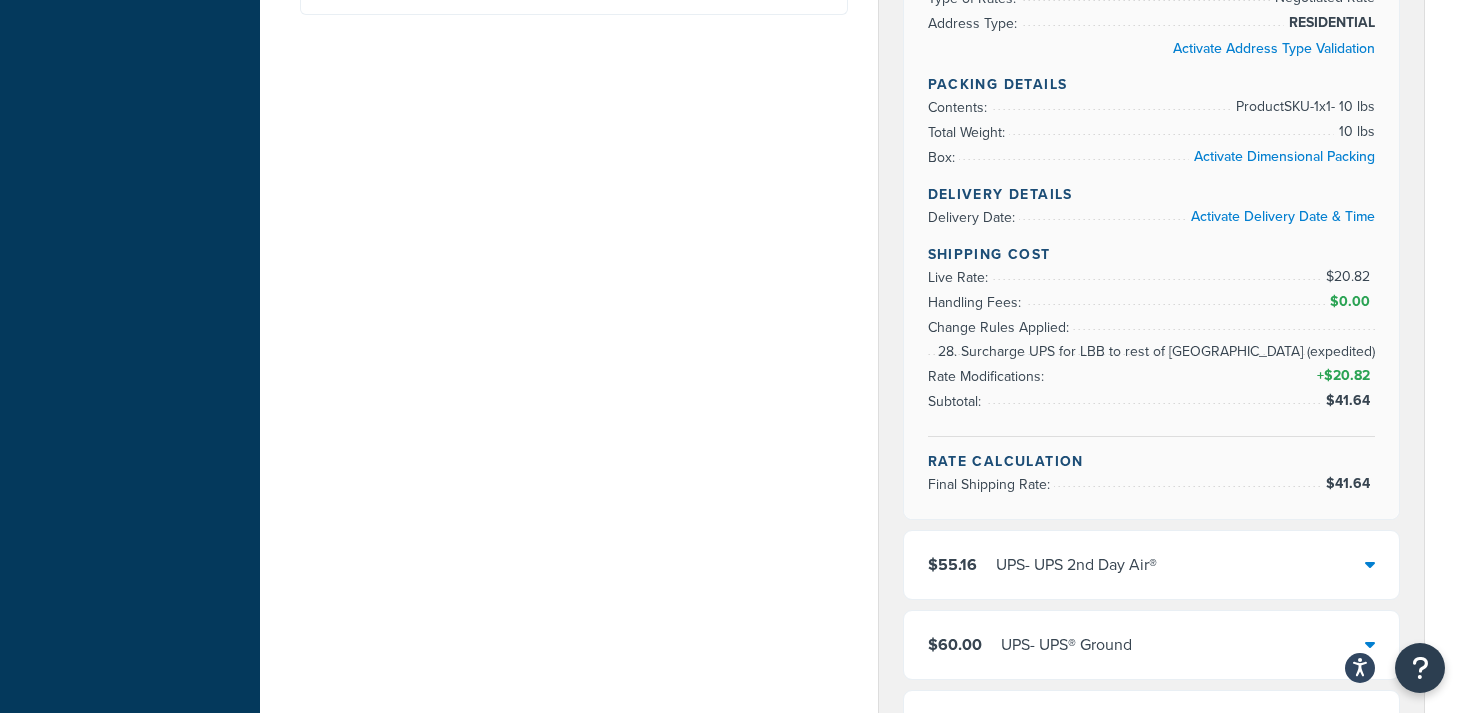scroll, scrollTop: 0, scrollLeft: 0, axis: both 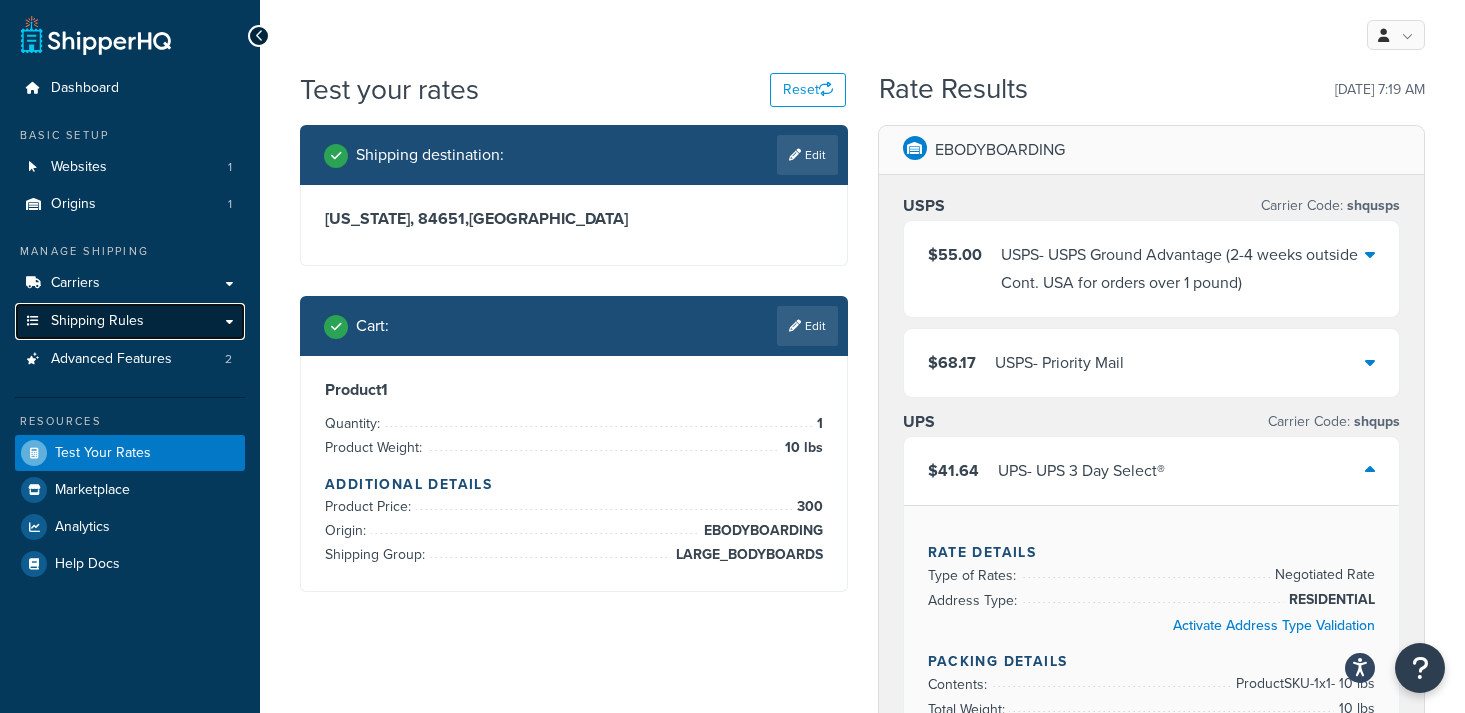 click on "Shipping Rules" at bounding box center [97, 321] 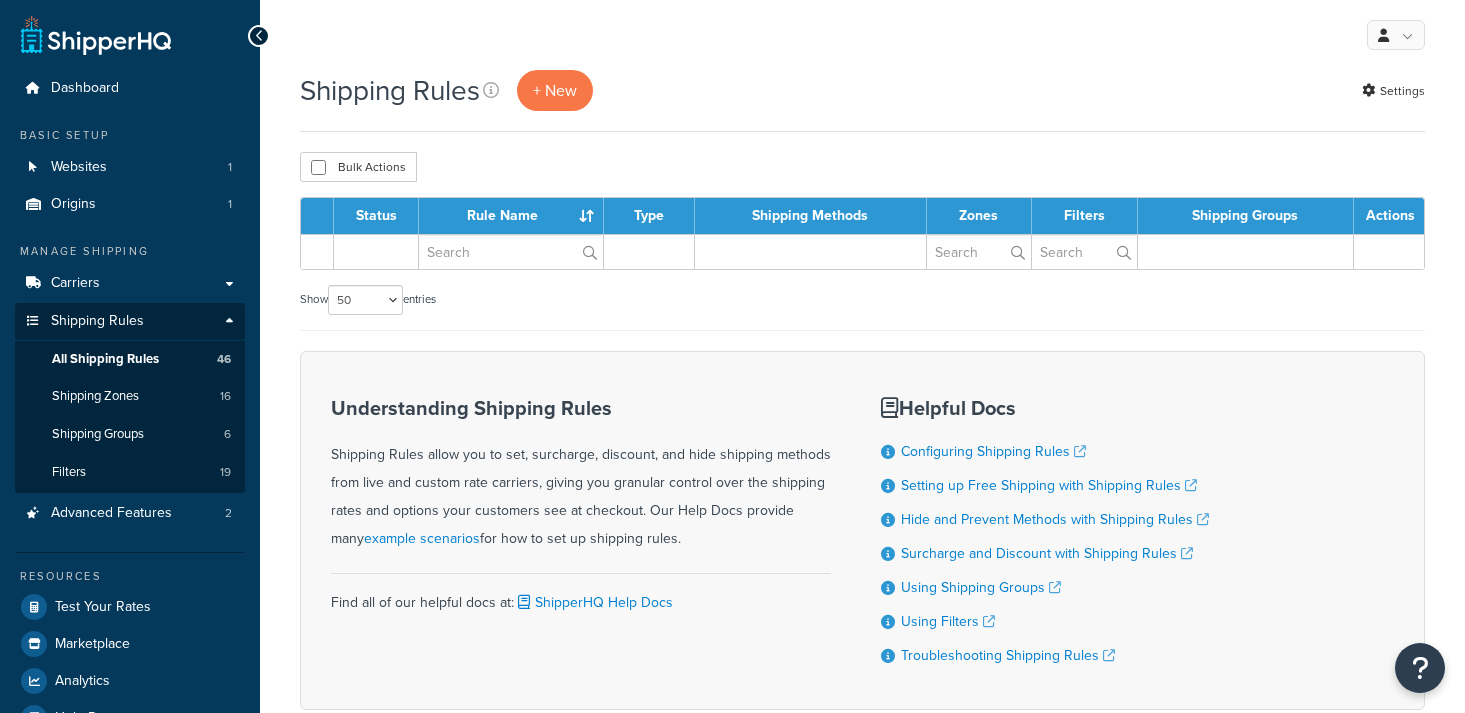 select on "50" 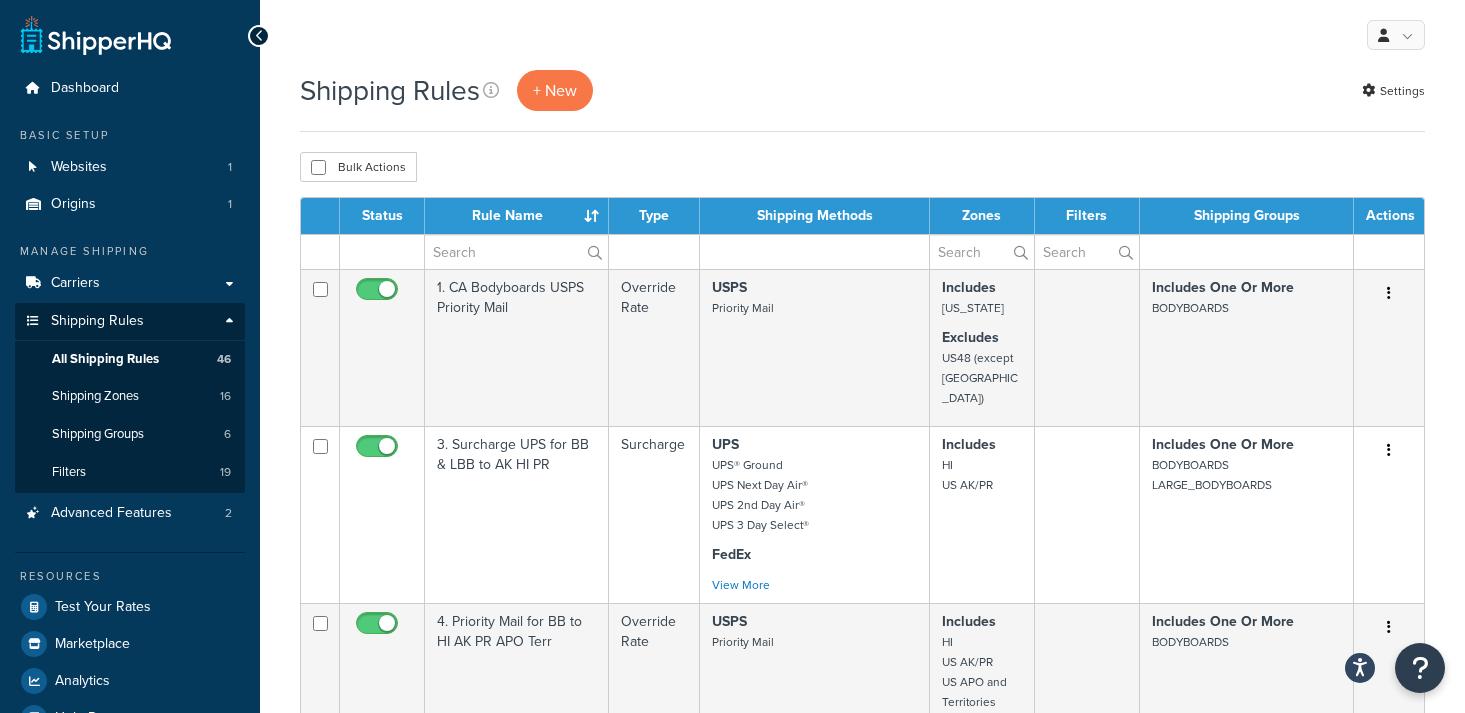 scroll, scrollTop: 0, scrollLeft: 0, axis: both 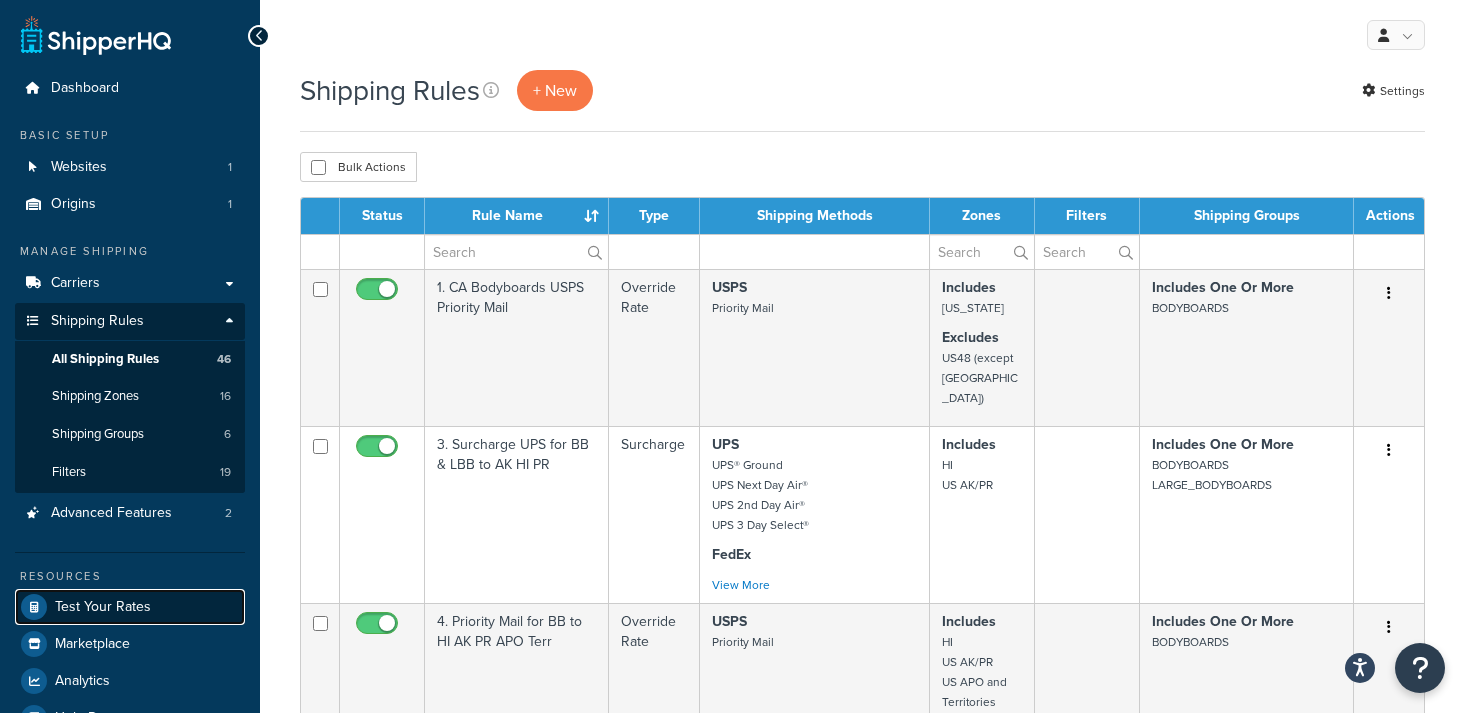 click on "Test Your Rates" at bounding box center (103, 607) 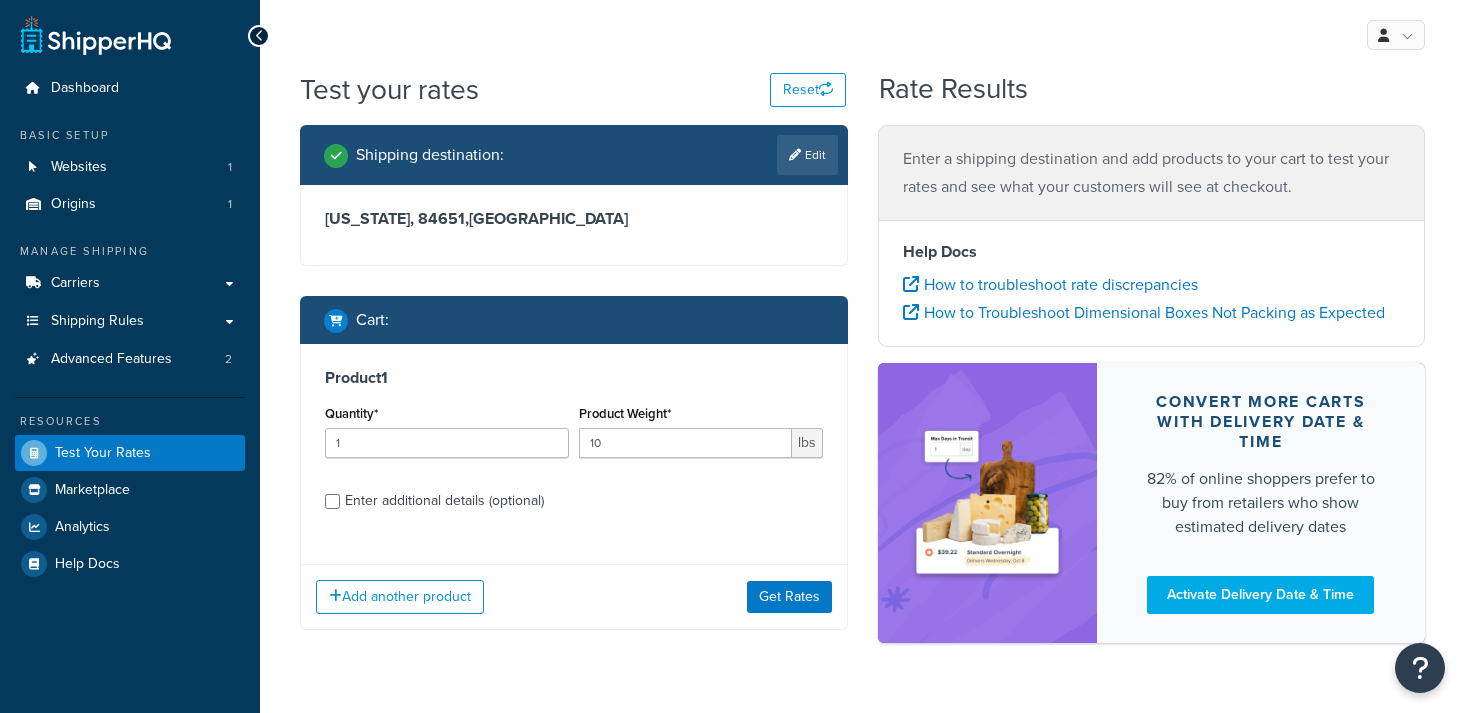 scroll, scrollTop: 0, scrollLeft: 0, axis: both 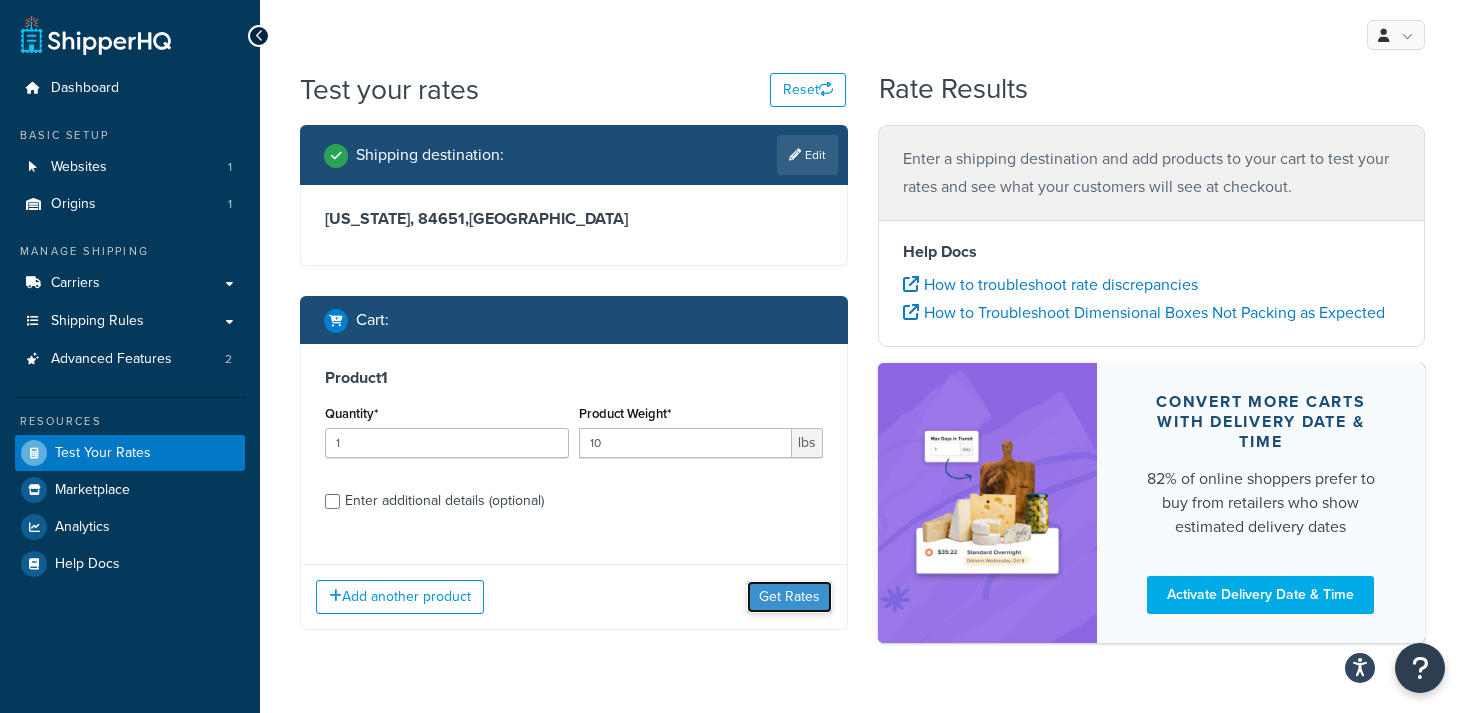 click on "Get Rates" at bounding box center [789, 597] 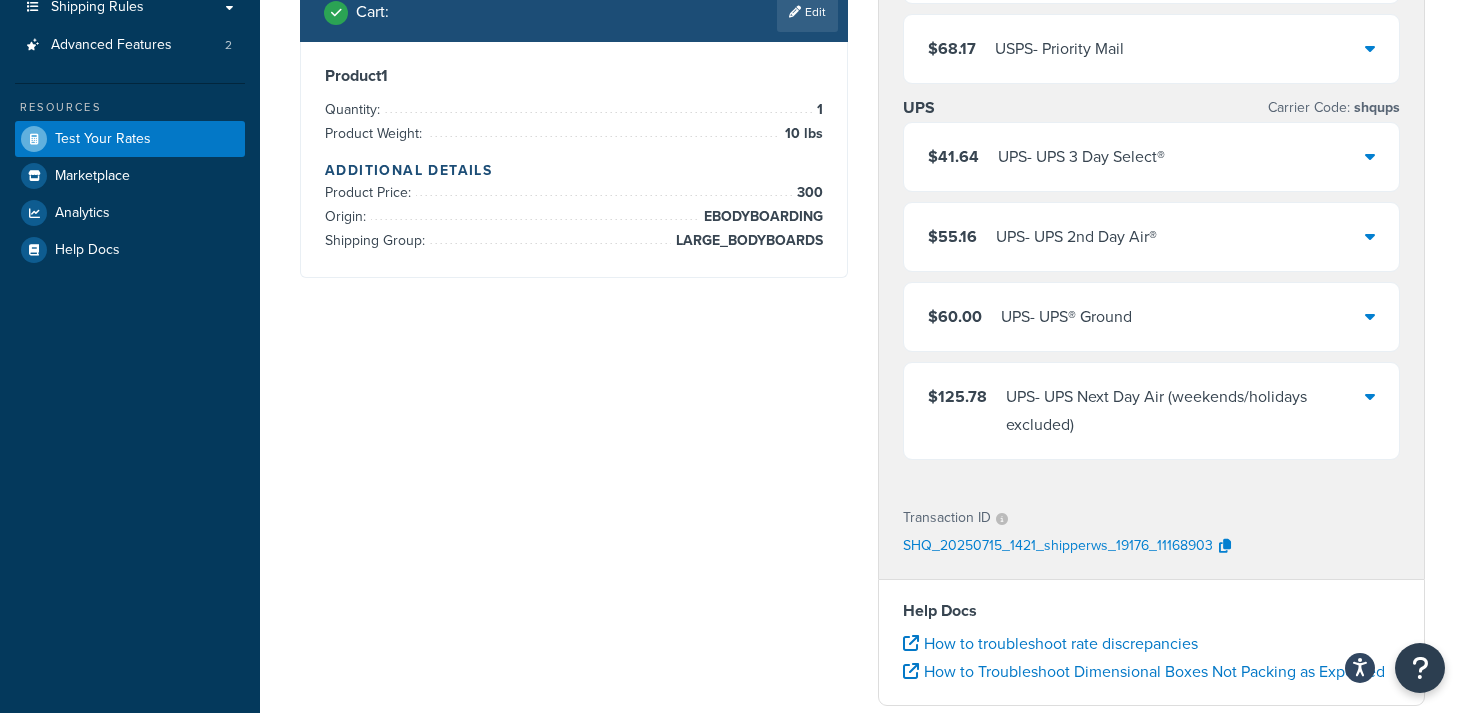 scroll, scrollTop: 297, scrollLeft: 0, axis: vertical 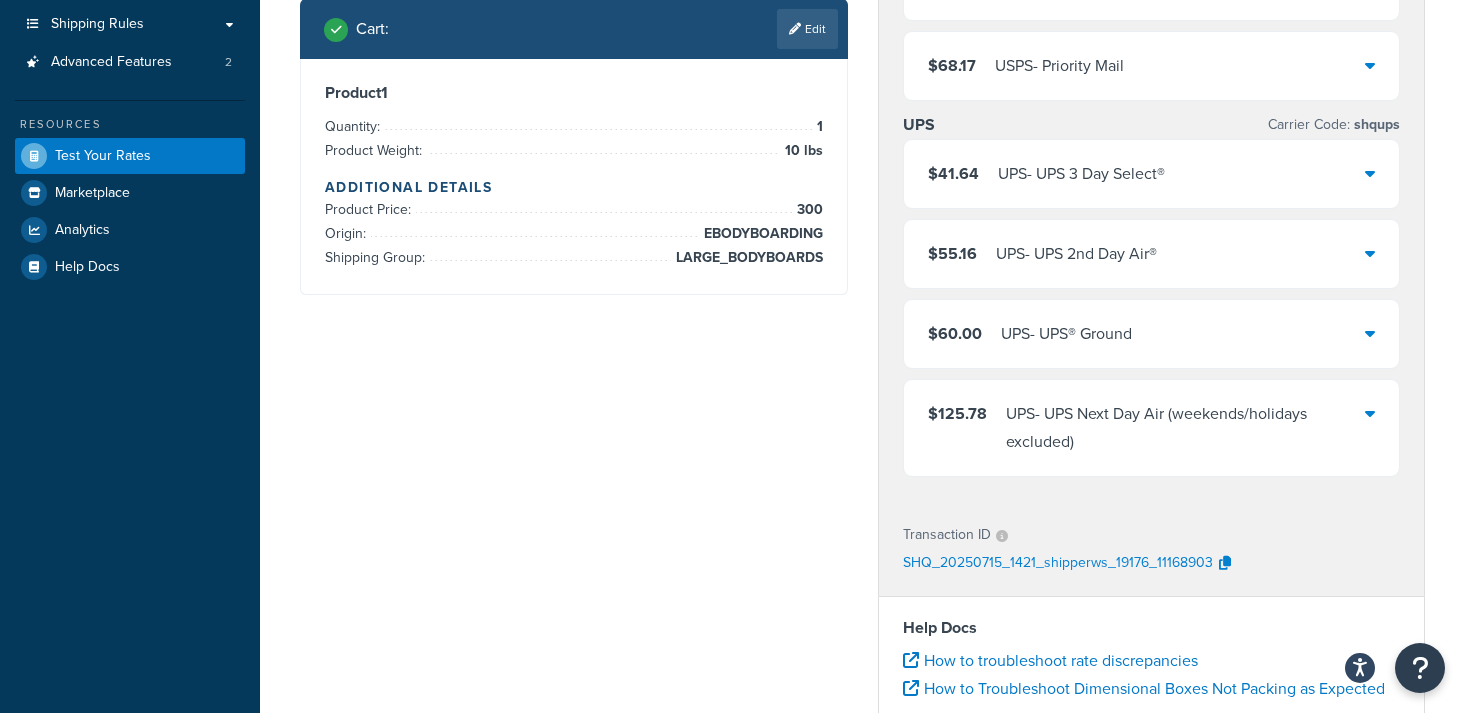 click at bounding box center (1370, 253) 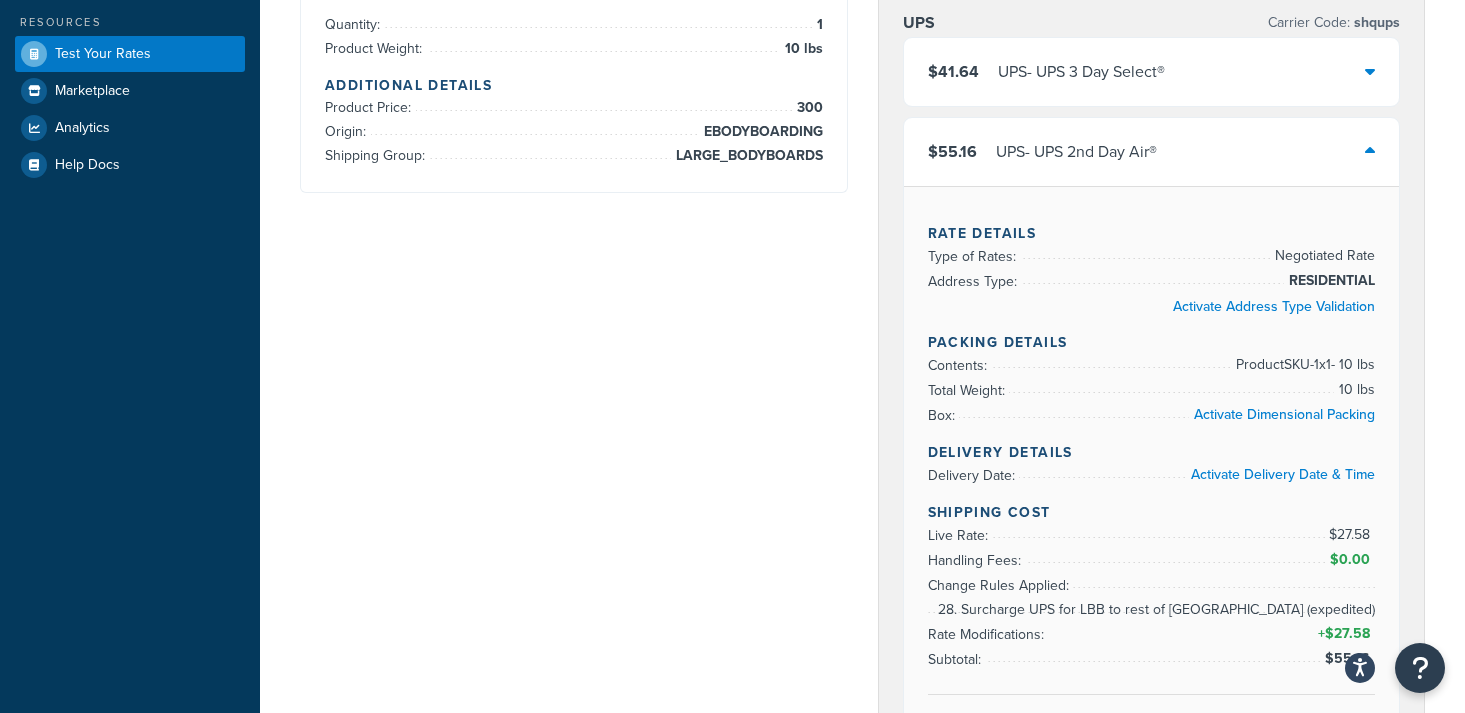 scroll, scrollTop: 128, scrollLeft: 0, axis: vertical 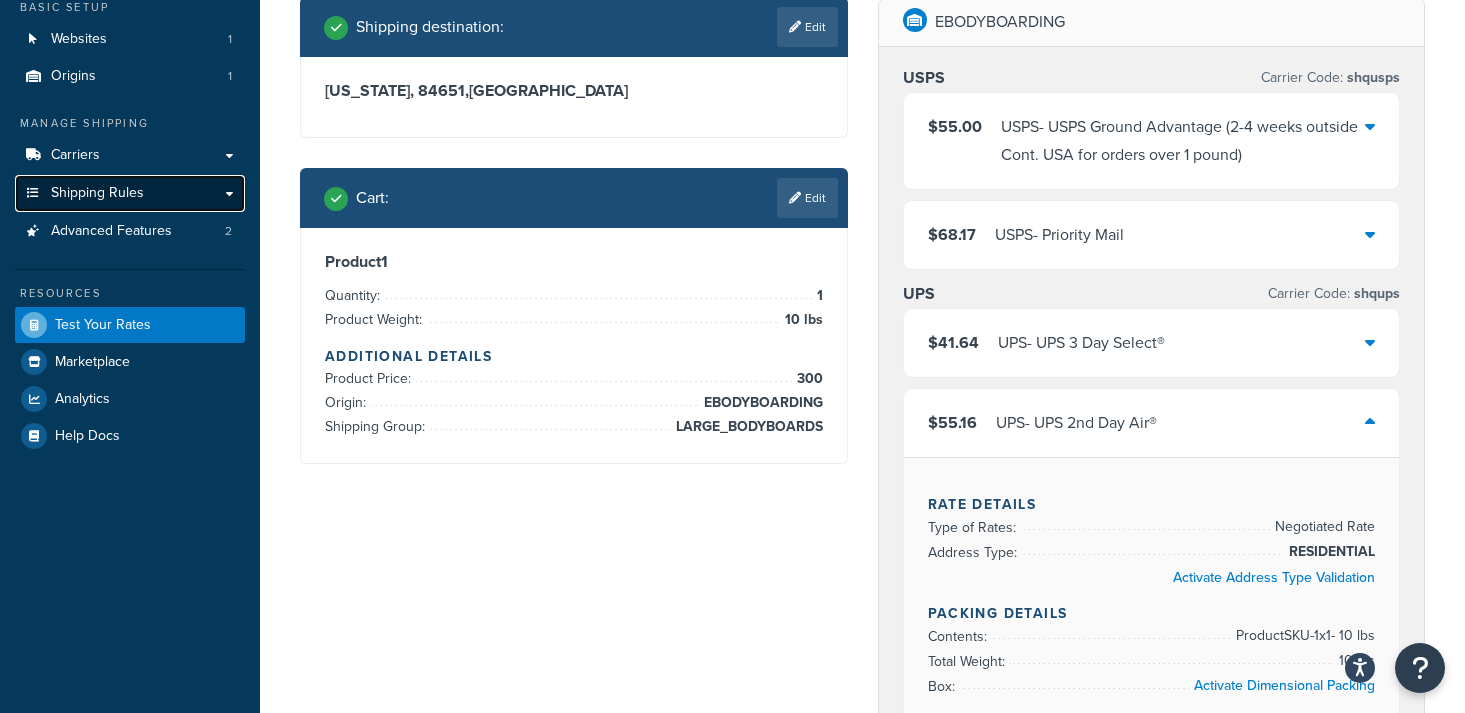 click on "Shipping Rules" at bounding box center [97, 193] 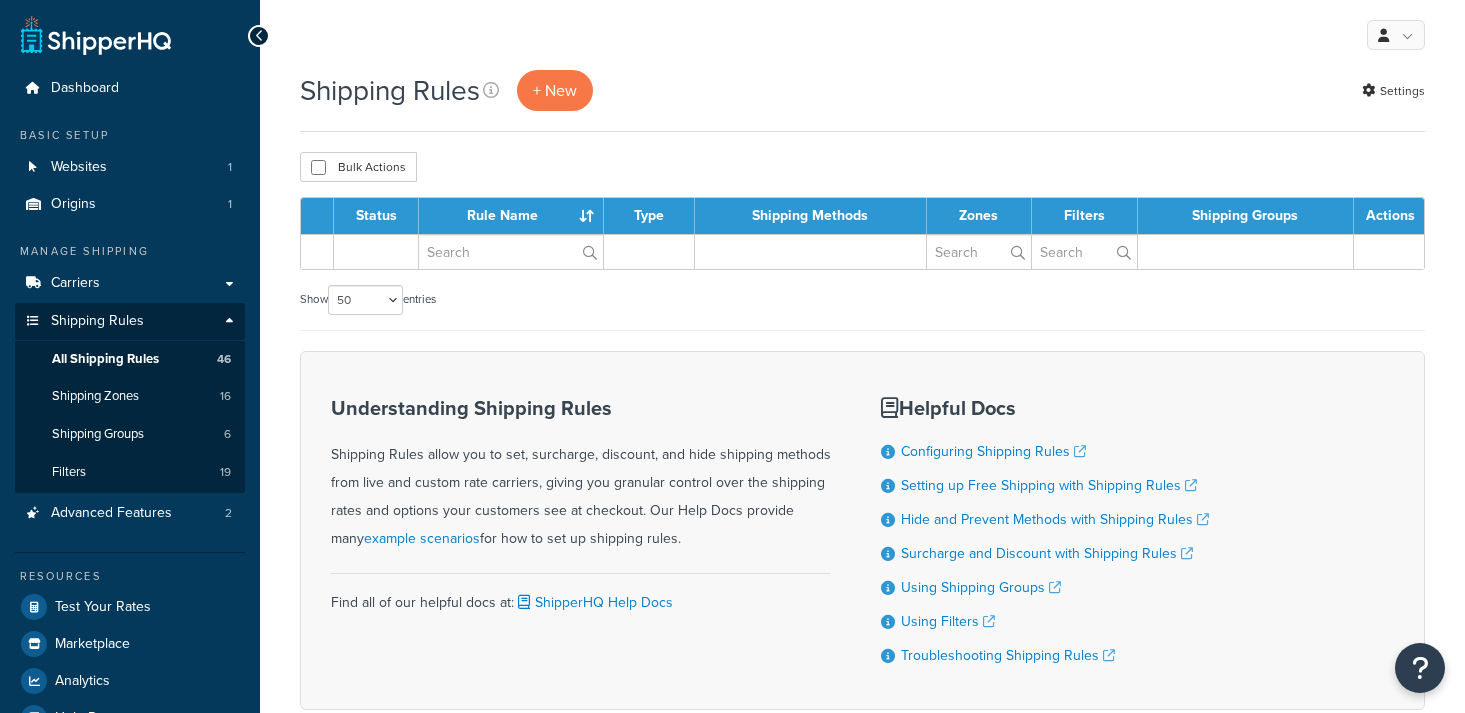 select on "50" 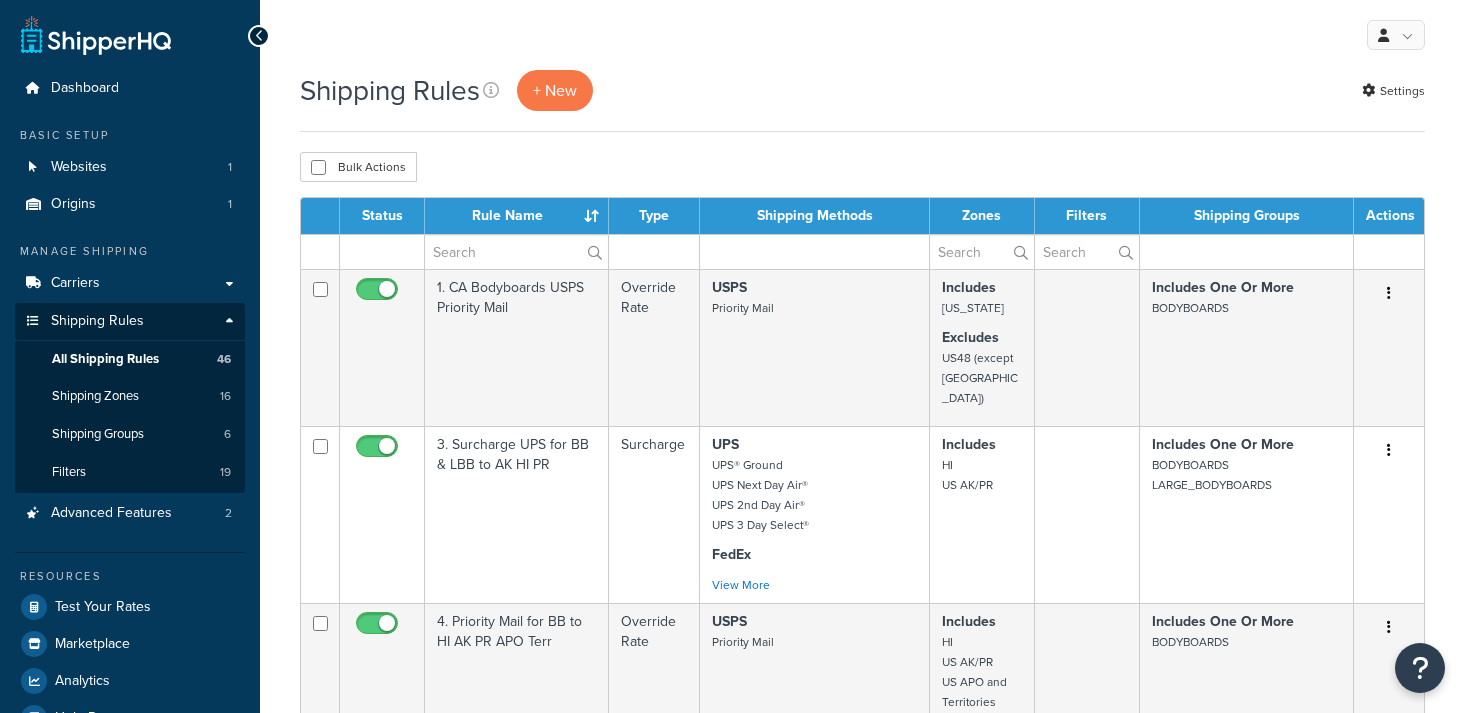scroll, scrollTop: 0, scrollLeft: 0, axis: both 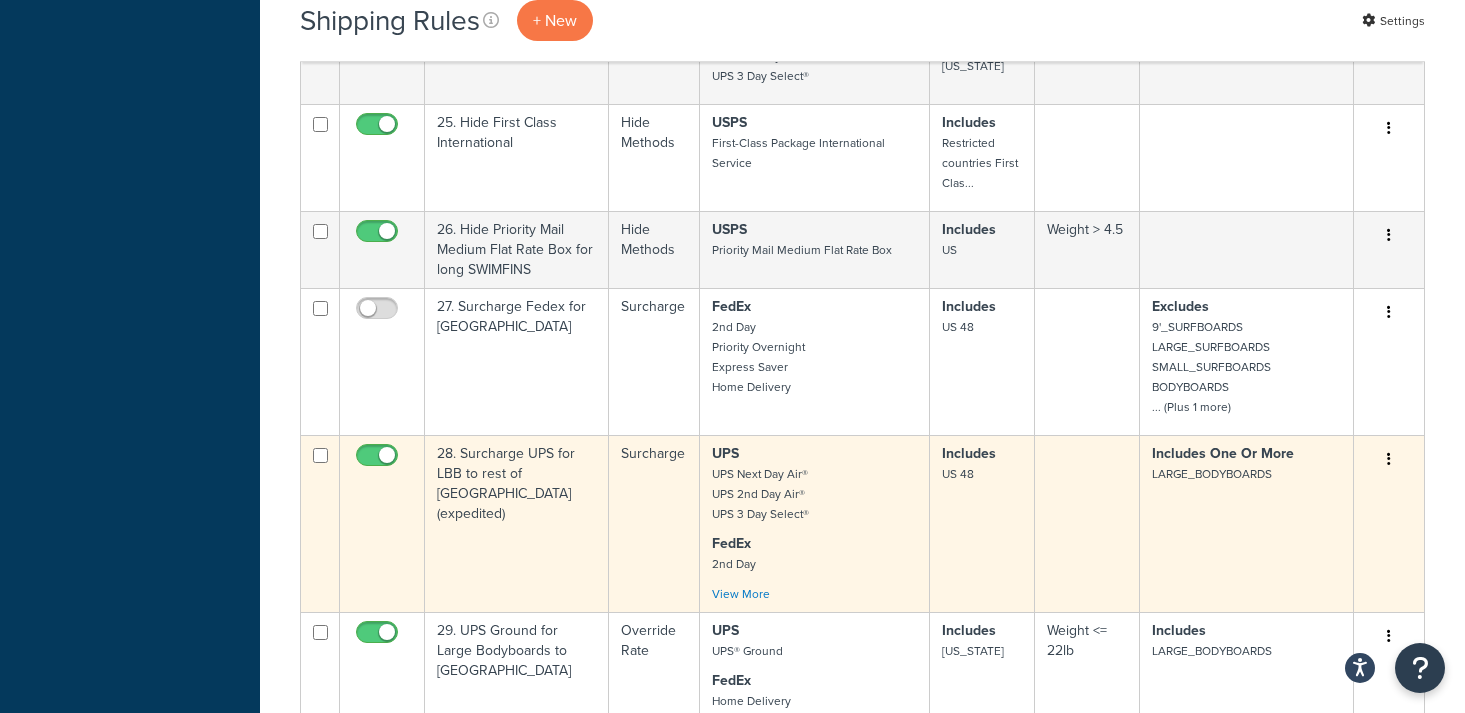 click at bounding box center [1389, 459] 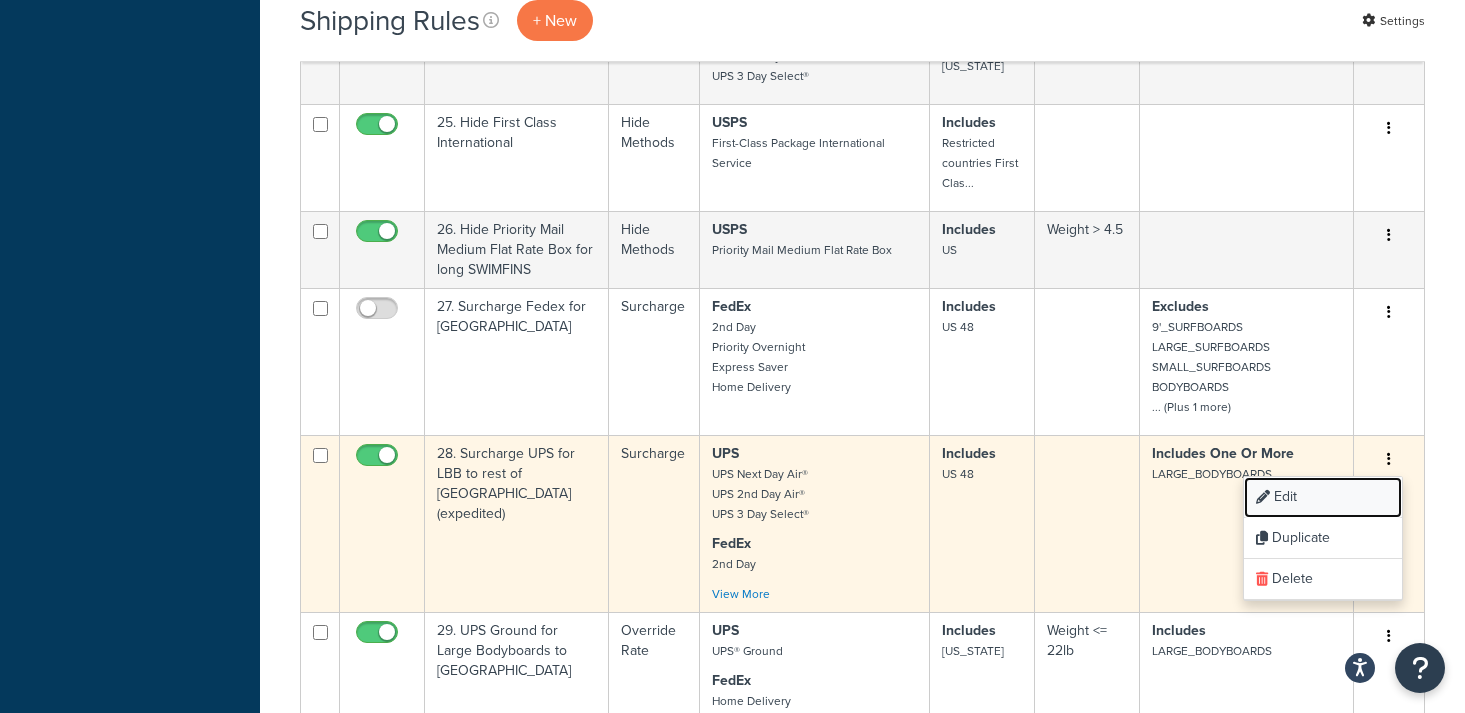 click on "Edit" at bounding box center [1323, 497] 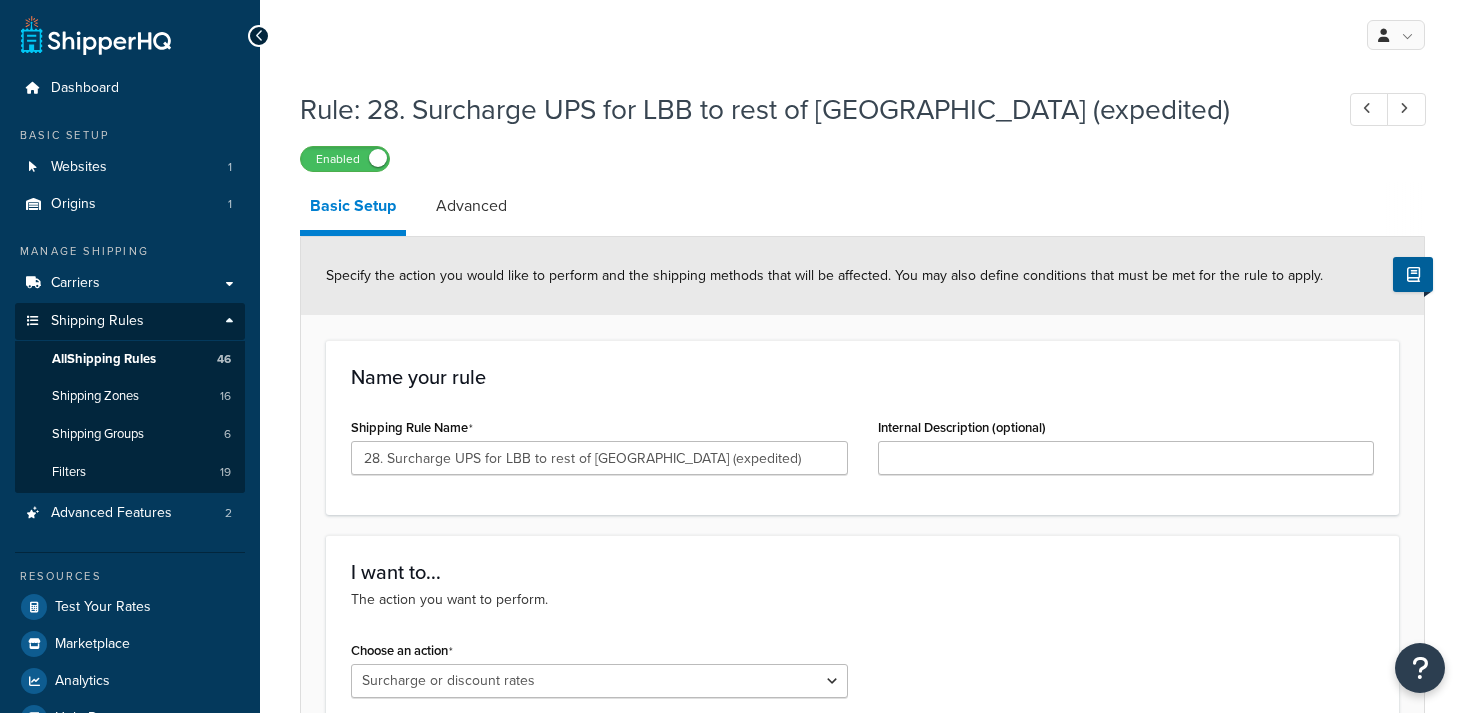 select on "SURCHARGE" 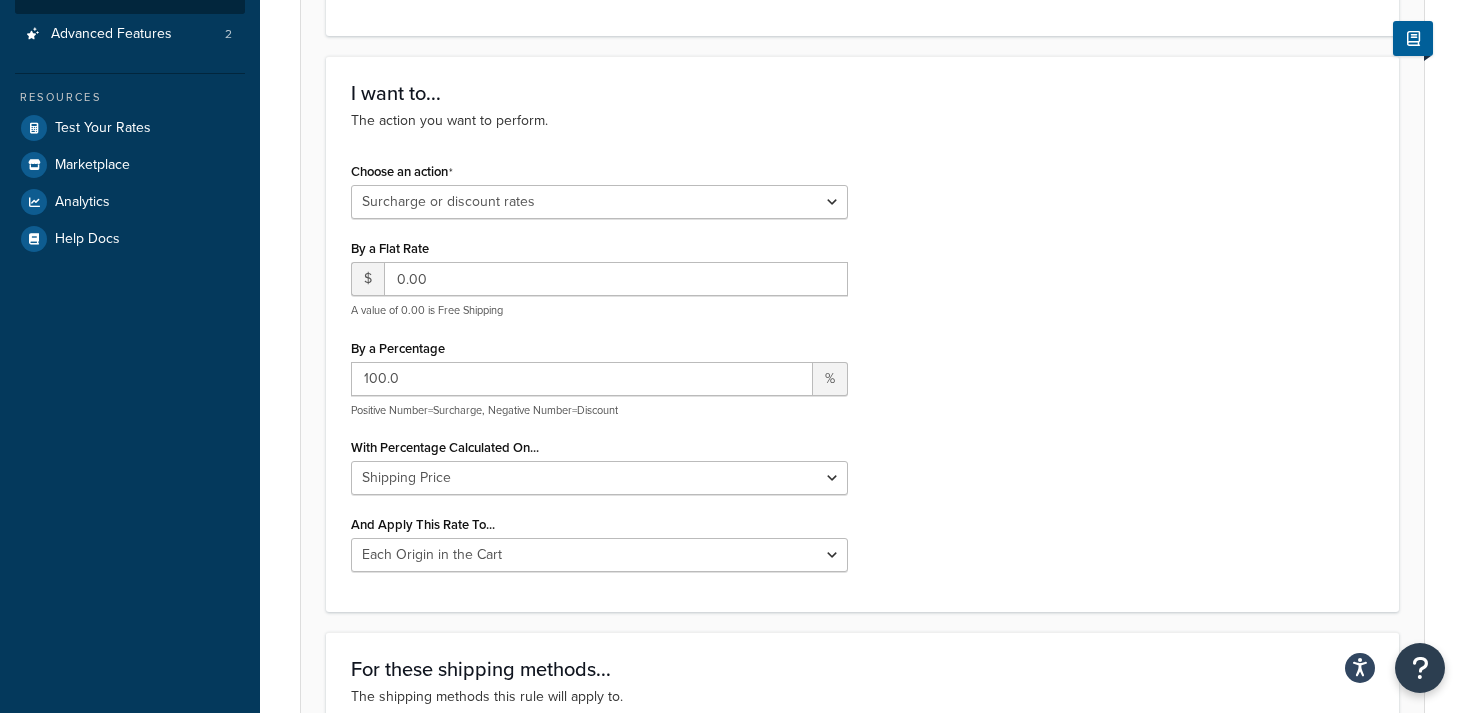 scroll, scrollTop: 465, scrollLeft: 0, axis: vertical 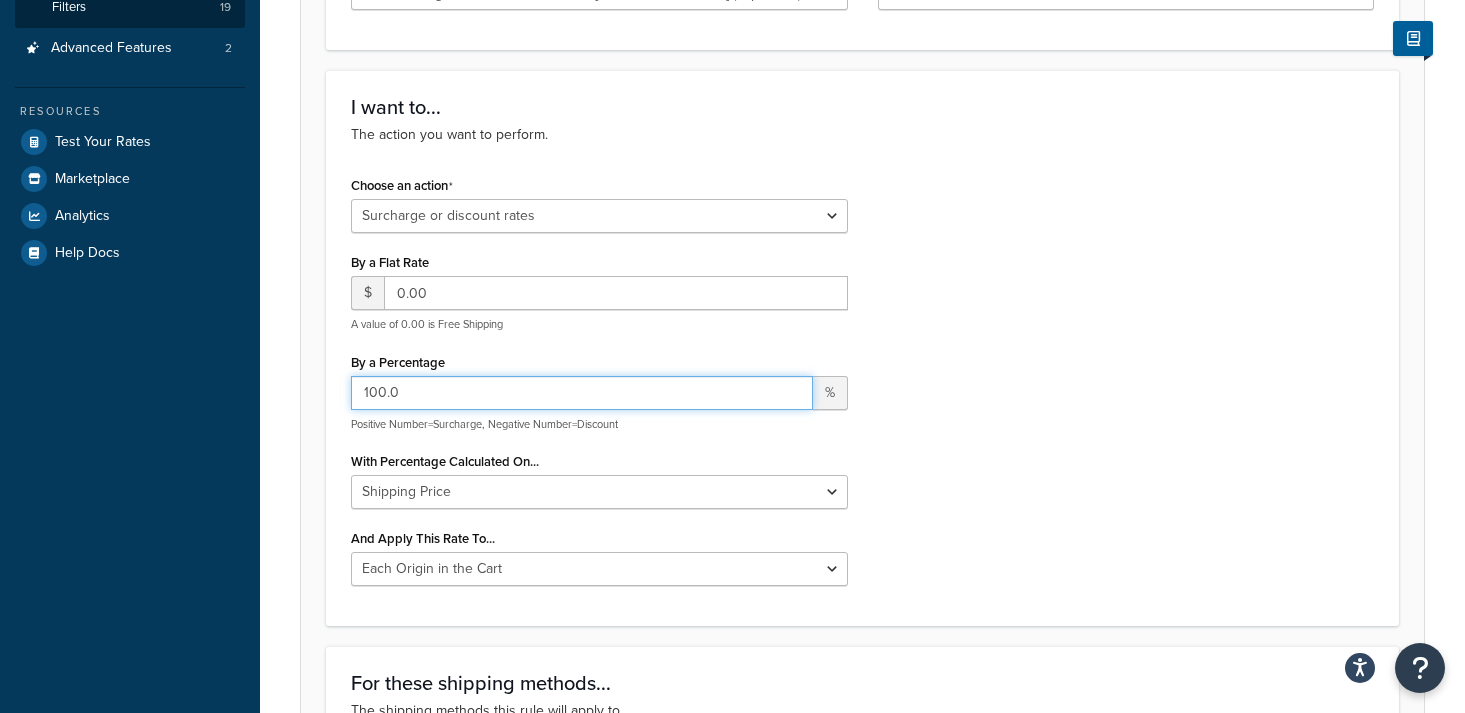 drag, startPoint x: 409, startPoint y: 396, endPoint x: 334, endPoint y: 383, distance: 76.11833 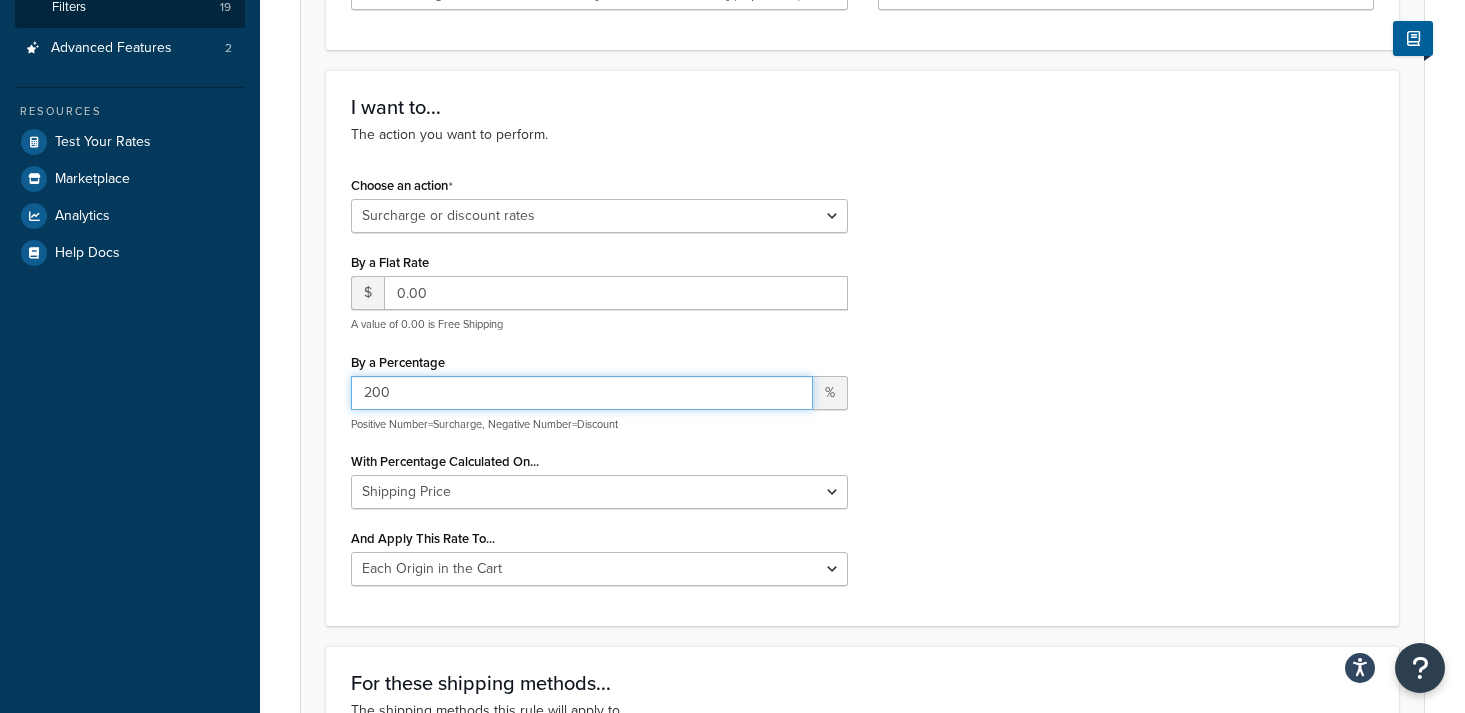 type on "200" 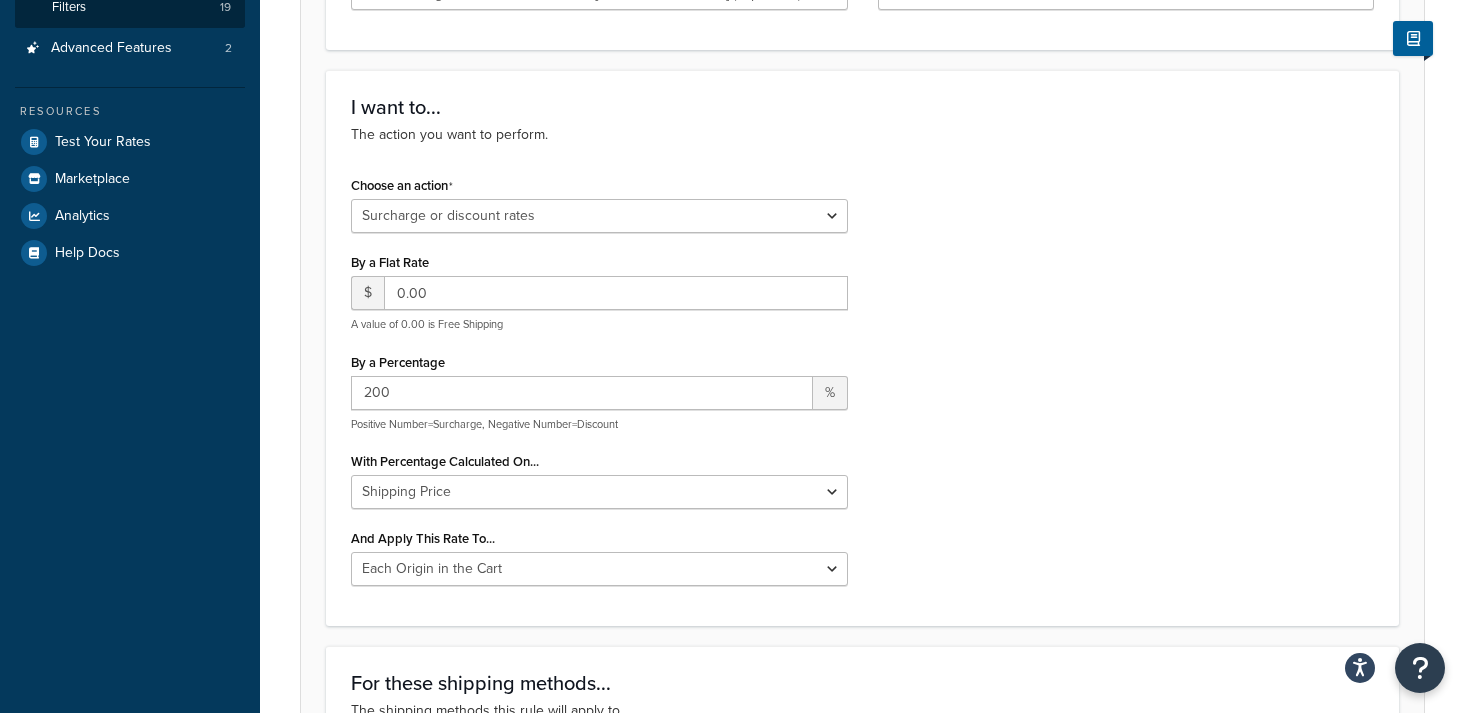 click on "Choose an action   Choose an action Override Rates Surcharge or discount rates Hide a shipping method By a Flat Rate   $ 0.00 A value of 0.00 is Free Shipping By a Percentage   200 % Positive Number=Surcharge, Negative Number=Discount With Percentage Calculated On...   Shipping Price  Order Value  And Apply This Rate To...   Each Shipment in the Cart  Each Origin in the Cart  Each Shipping Group in the Cart  Each Item within a Shipping Group  Each Box per Each Shipping Group" at bounding box center (862, 386) 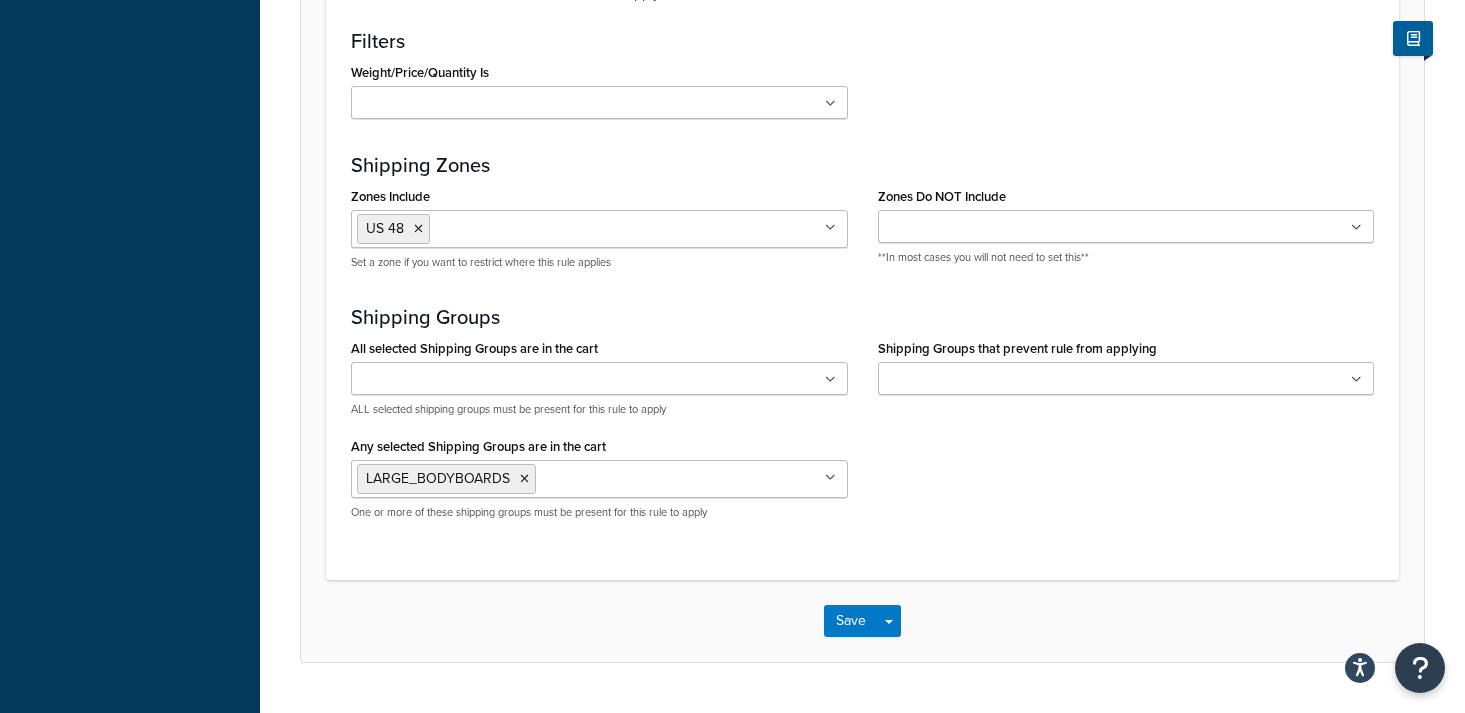 scroll, scrollTop: 1711, scrollLeft: 0, axis: vertical 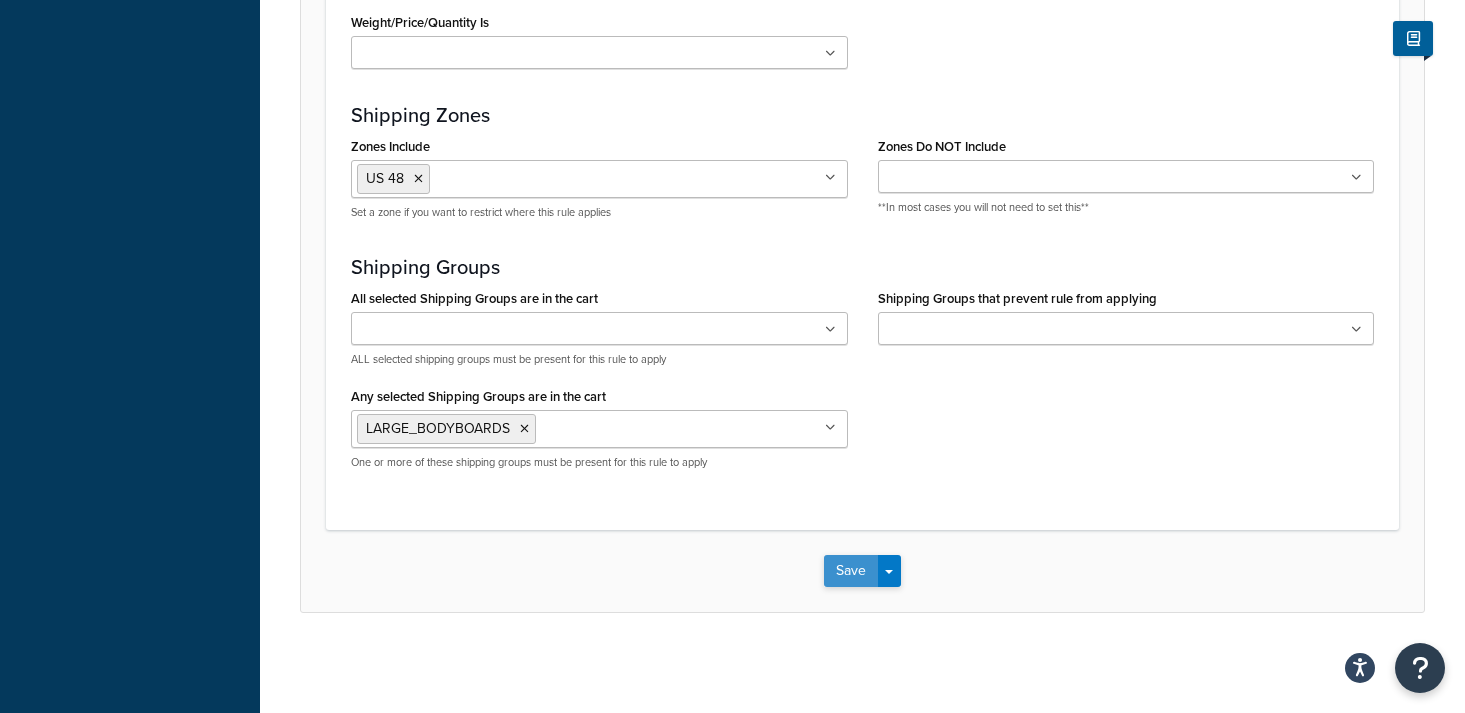 click on "Save" at bounding box center (851, 571) 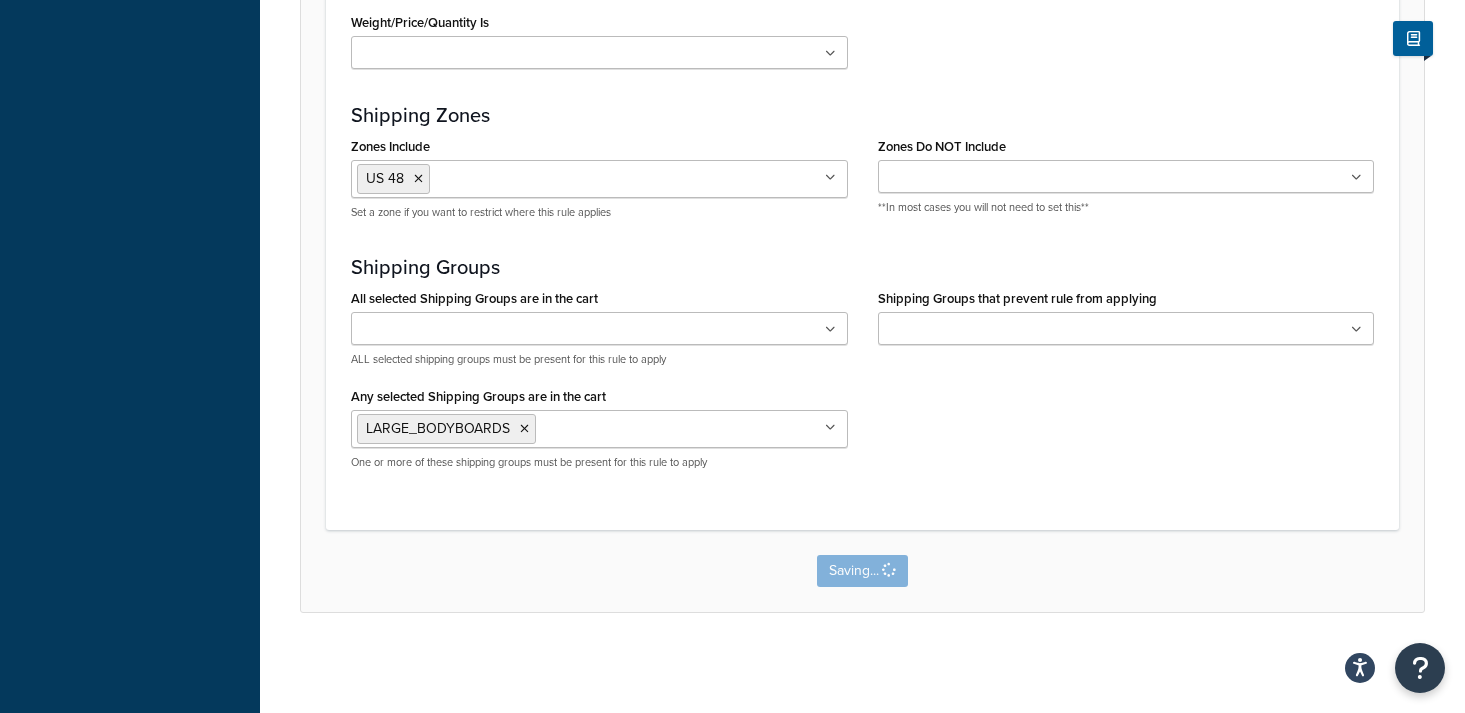 scroll, scrollTop: 0, scrollLeft: 0, axis: both 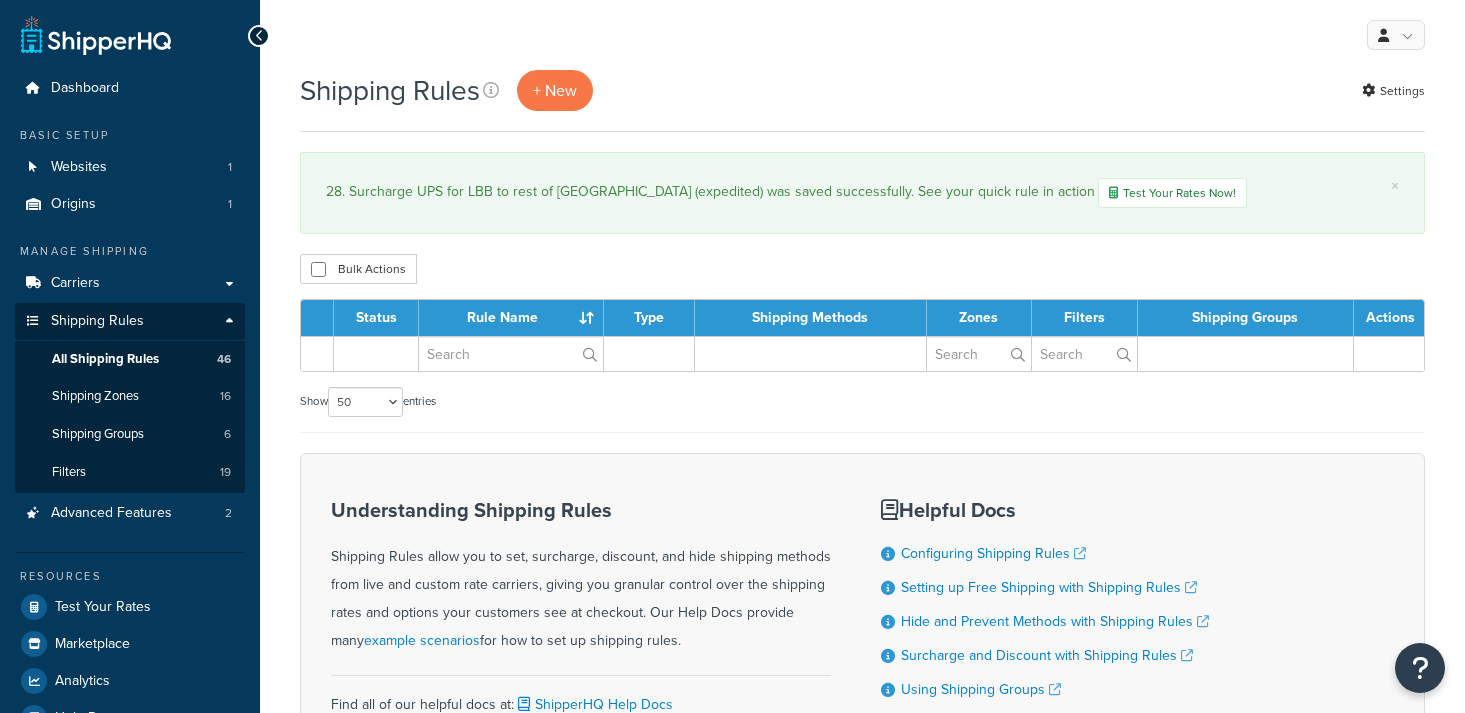 select on "50" 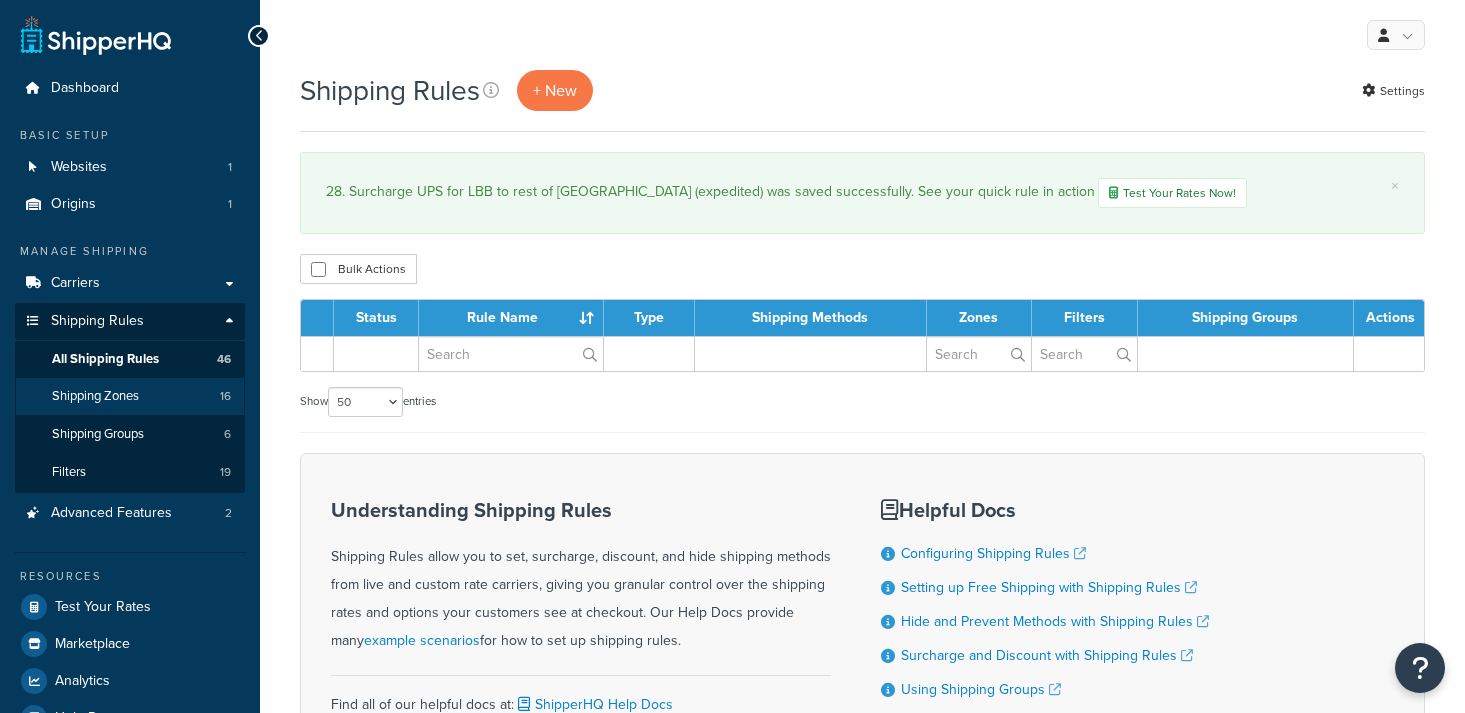 scroll, scrollTop: 0, scrollLeft: 0, axis: both 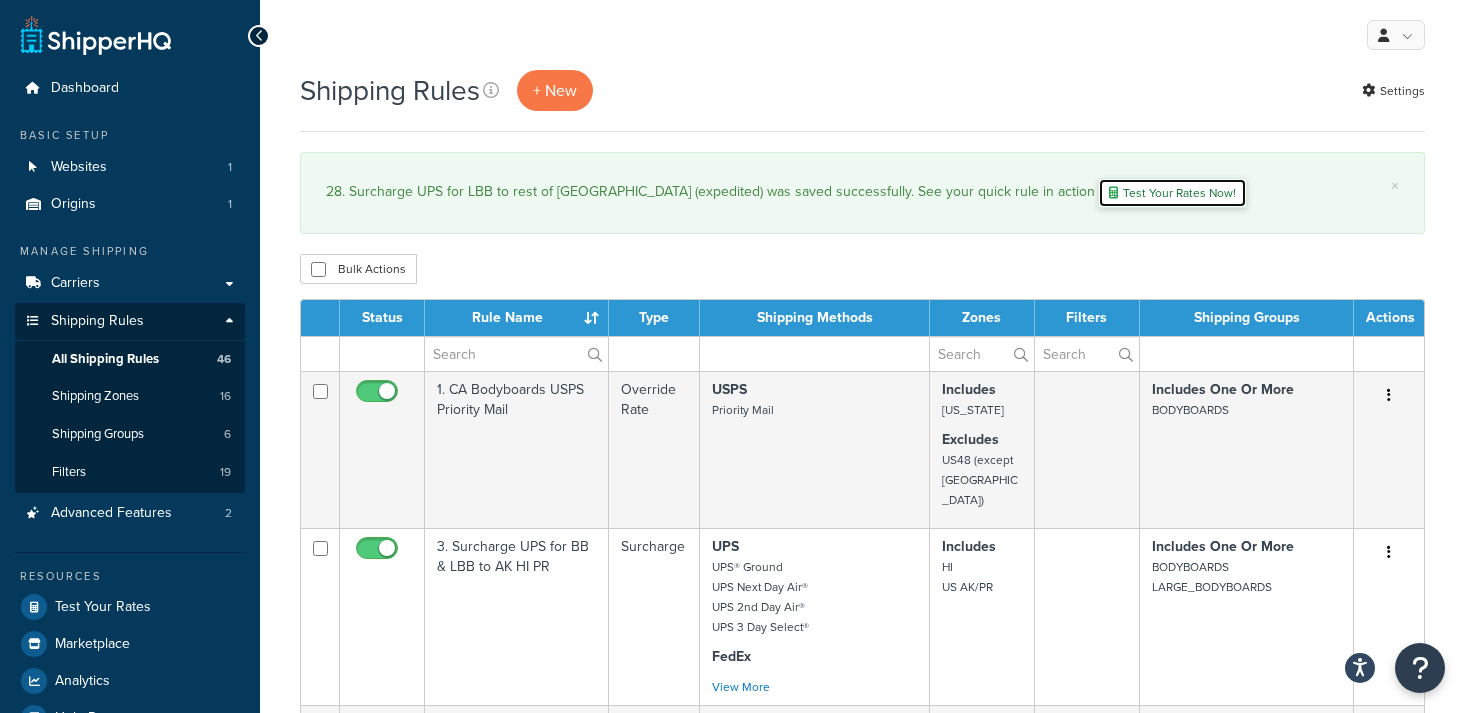 click on "Test Your Rates Now!" at bounding box center (1172, 193) 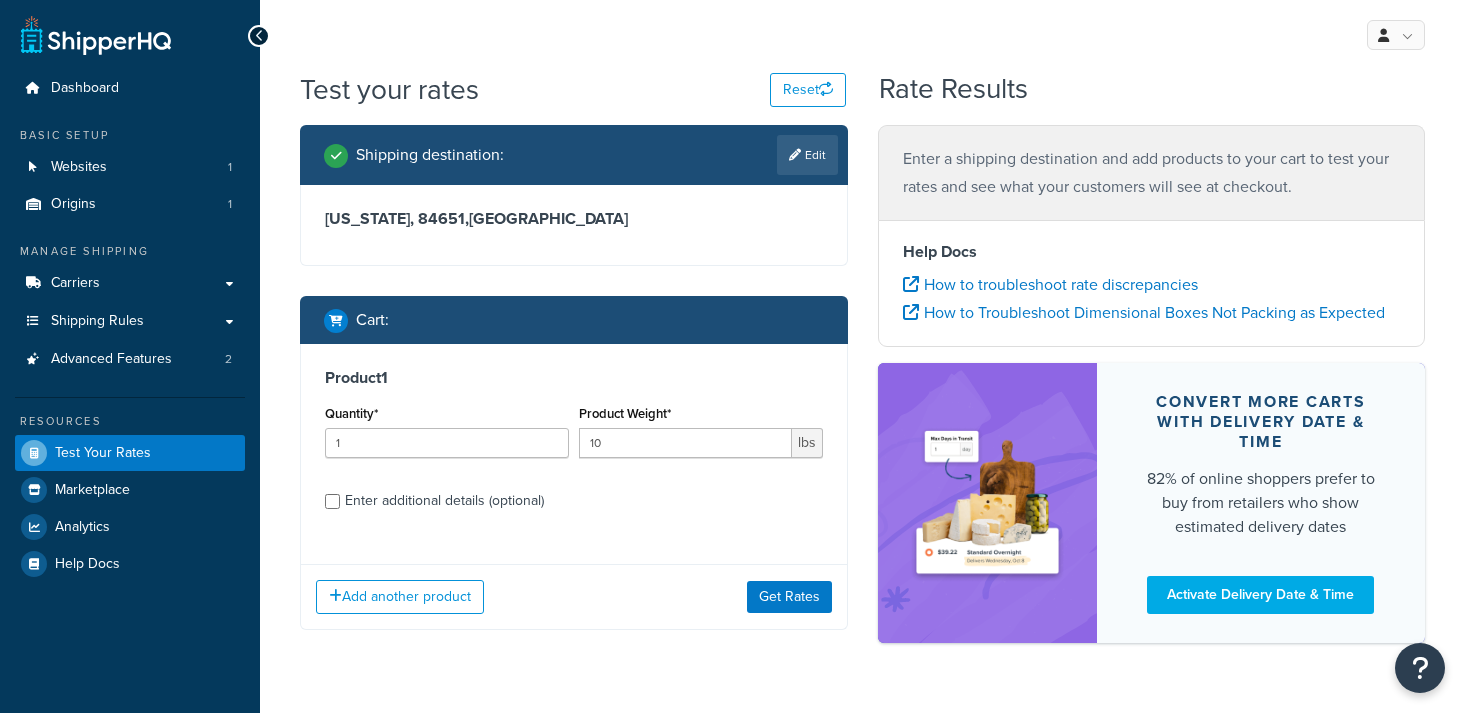 scroll, scrollTop: 0, scrollLeft: 0, axis: both 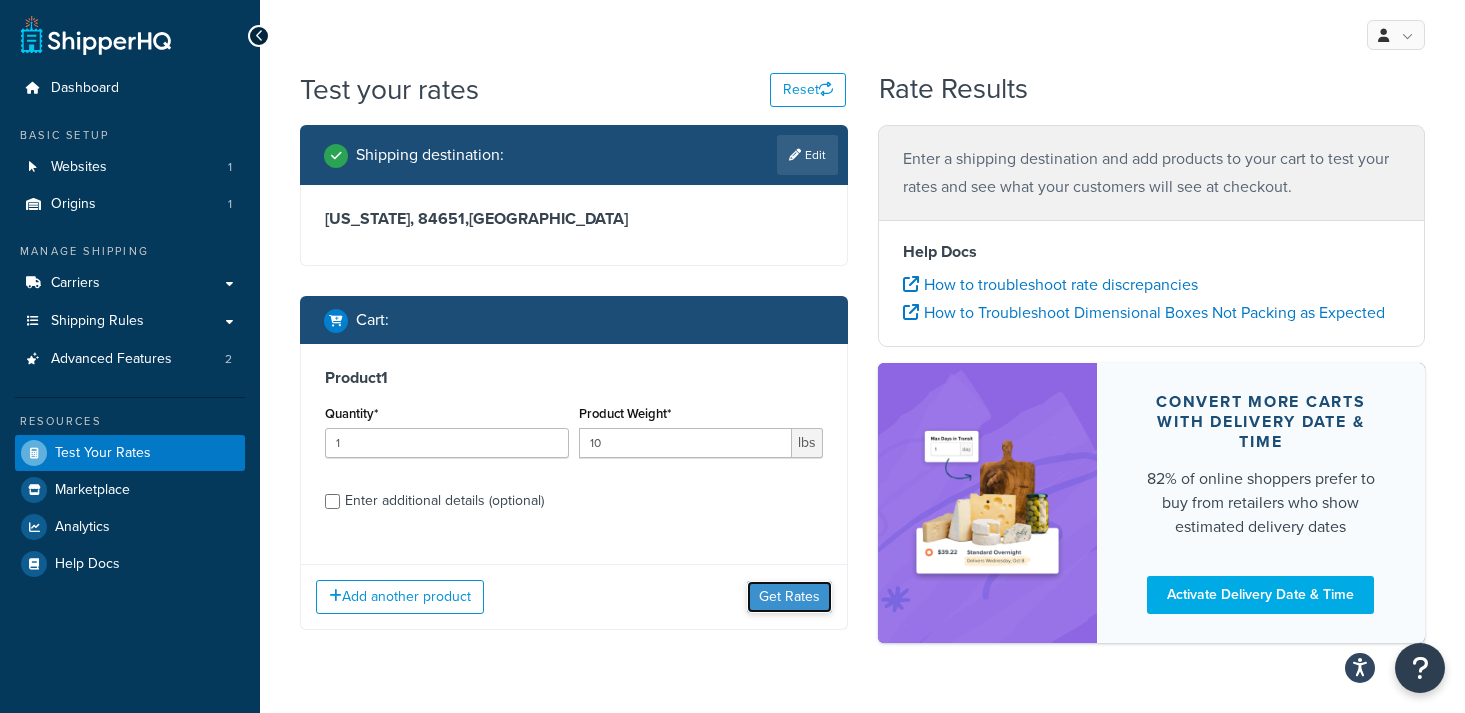 click on "Get Rates" at bounding box center (789, 597) 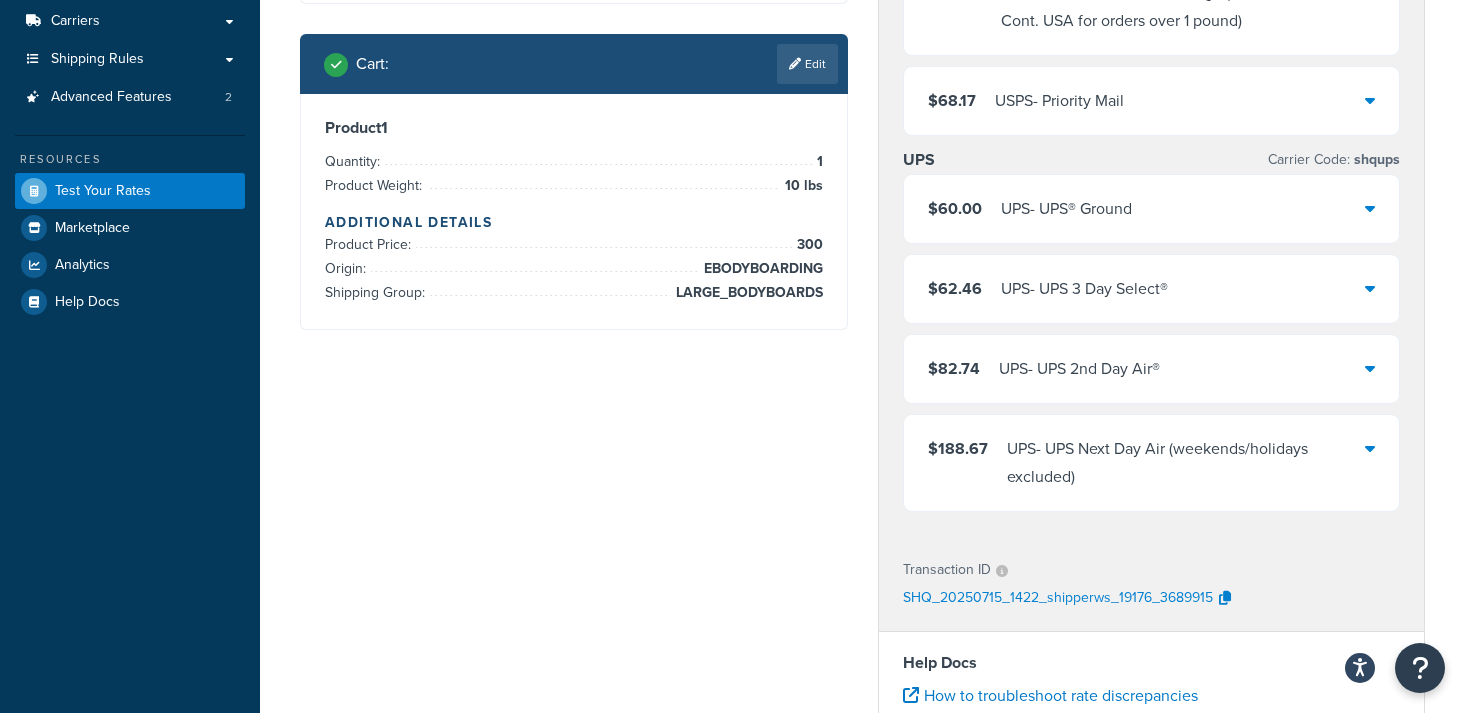 scroll, scrollTop: 268, scrollLeft: 0, axis: vertical 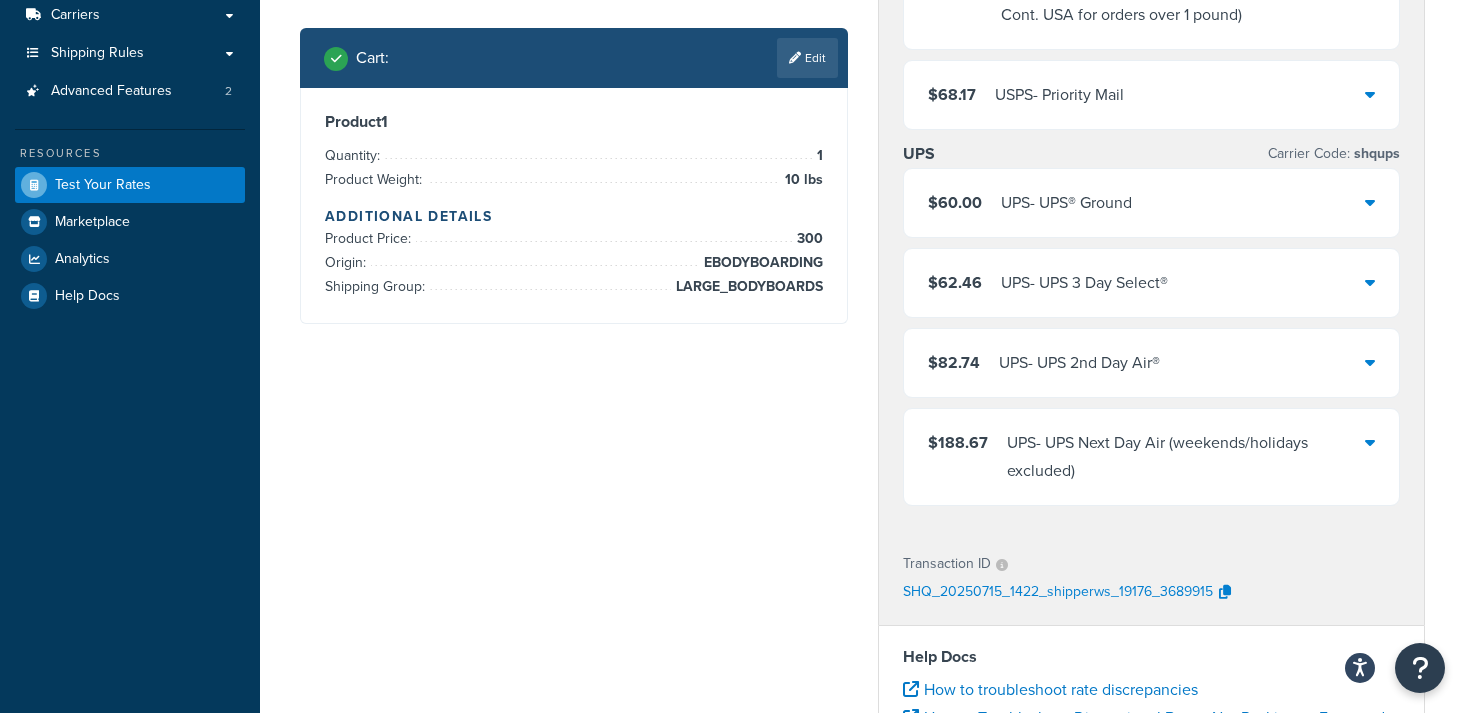 click at bounding box center (1370, 202) 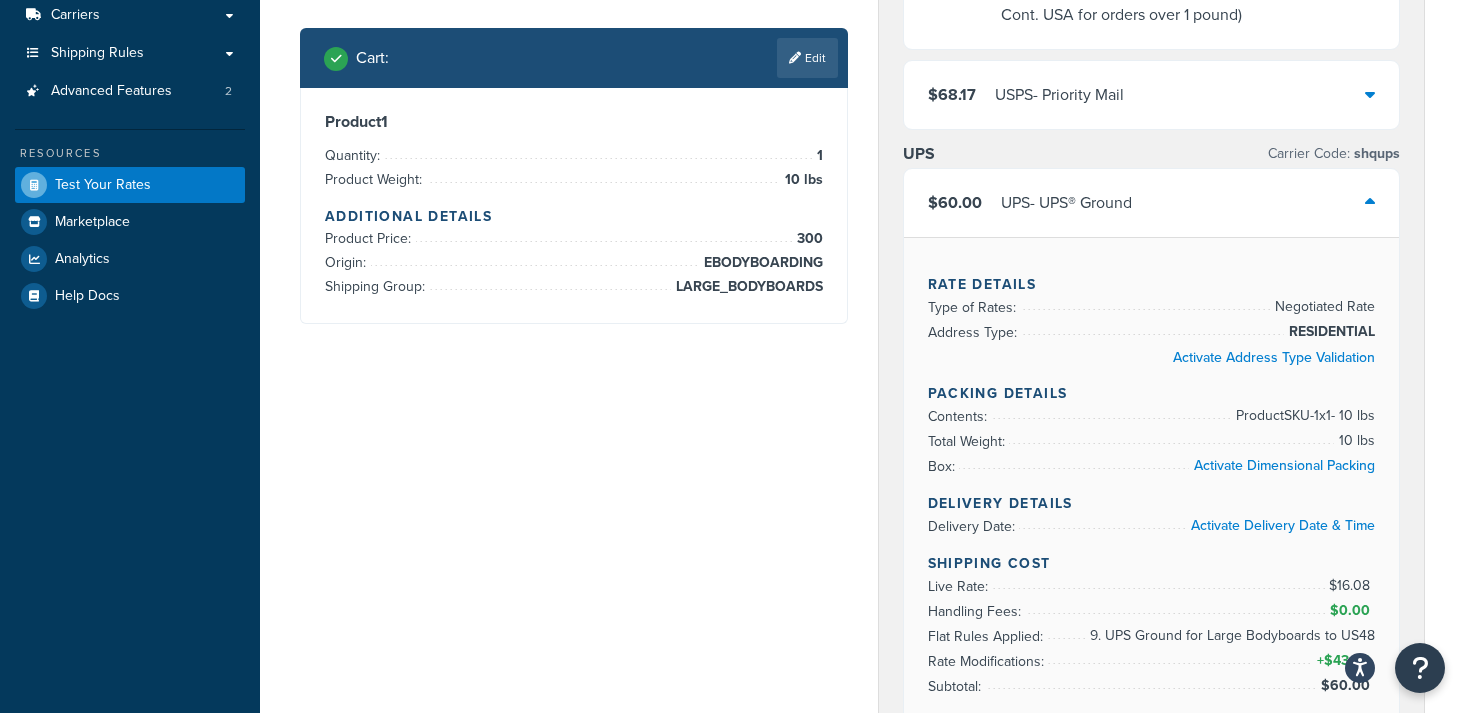 click on "Shipping destination :  Edit   [US_STATE],    84651 ,  [GEOGRAPHIC_DATA] Cart :  Edit Product  1 Quantity: 1 Product Weight: 10   lbs Additional Details Product Price: 300 Origin: EBODYBOARDING Shipping Group: LARGE_BODYBOARDS EBODYBOARDING USPS Carrier Code:   shqusps $55.00 USPS  -   USPS Ground Advantage (2-4 weeks outside Cont. USA for orders over 1 pound) $68.17 USPS  -   Priority Mail UPS Carrier Code:   shqups $60.00 UPS  -   UPS® Ground Rate Details Type of Rates: Negotiated Rate Address Type: RESIDENTIAL Activate Address Type Validation Packing Details Contents: Product  SKU-1  x  1  -   10 lbs Total Weight: 10 lbs Box: Activate Dimensional Packing Delivery Details Delivery Date: Activate Delivery Date & Time Shipping Cost Live Rate: $16.08 Handling Fees: $0.00 Flat Rules Applied: 9. UPS Ground for Large Bodyboards to US48 Rate Modifications: + $43.92 Subtotal: $60.00 Rate Calculation Final Shipping Rate: $60.00 $62.46 UPS  -   UPS 3 Day Select® $82.74 UPS  -   UPS 2nd Day Air® $188.67 UPS  -   Help Docs" at bounding box center [862, 746] 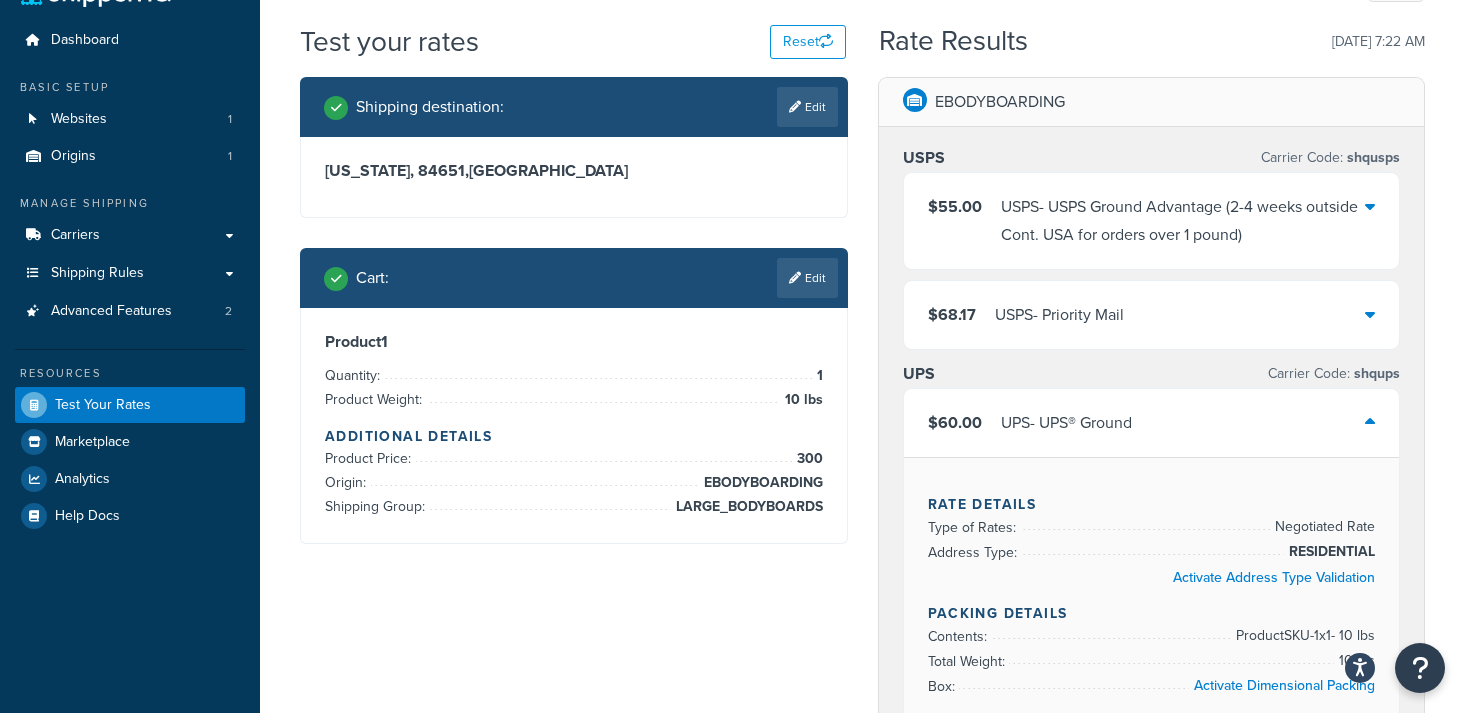scroll, scrollTop: 0, scrollLeft: 0, axis: both 